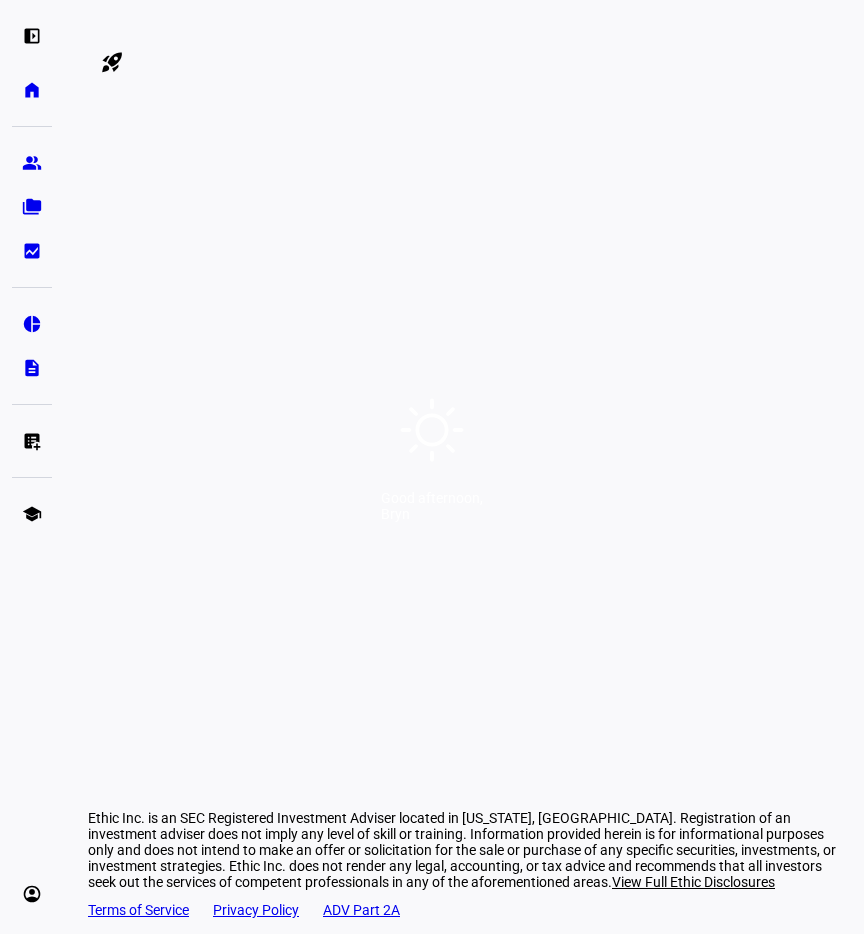 scroll, scrollTop: 0, scrollLeft: 0, axis: both 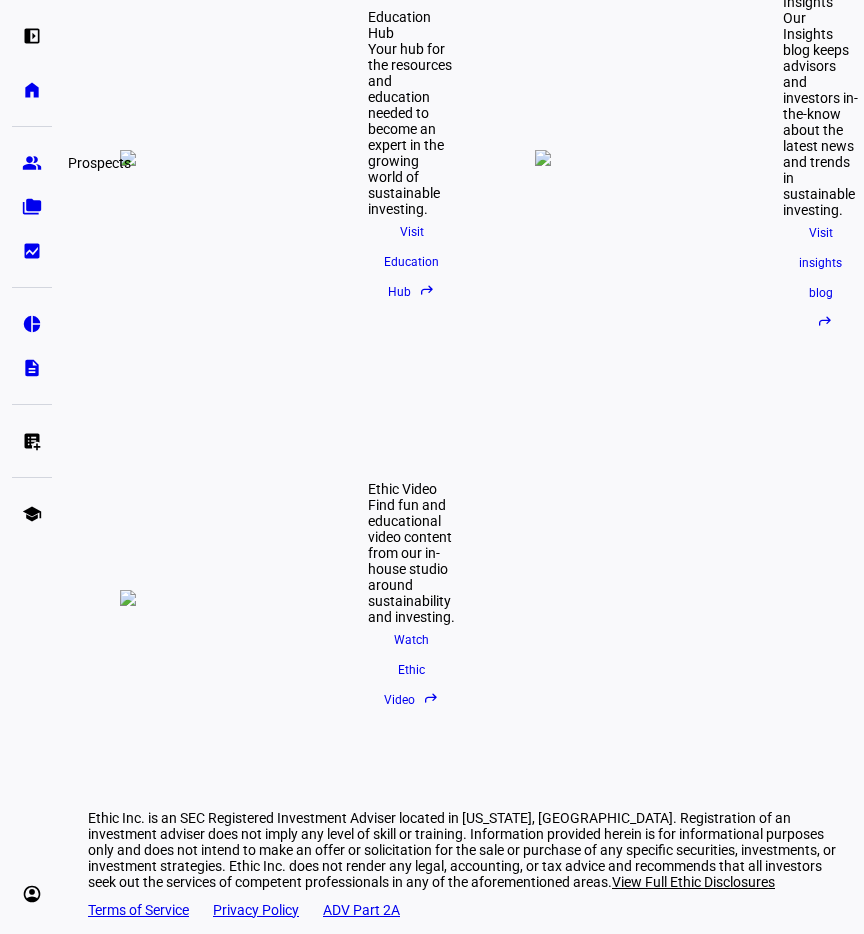 click on "group" at bounding box center [32, 163] 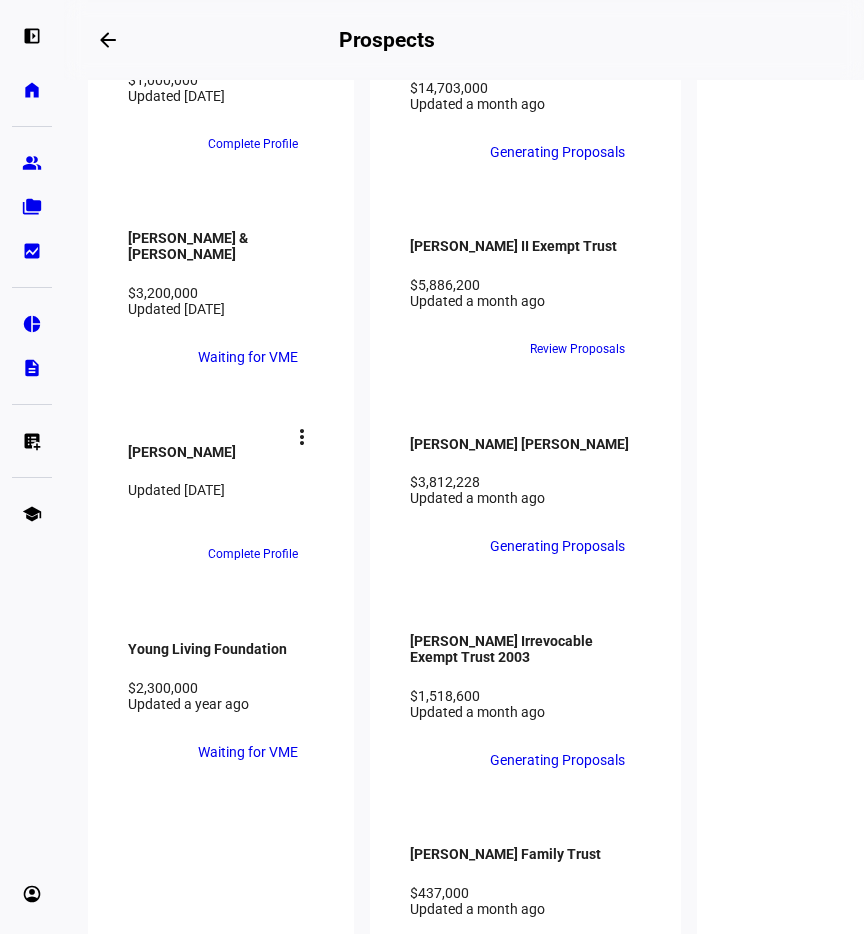 scroll, scrollTop: 2450, scrollLeft: 0, axis: vertical 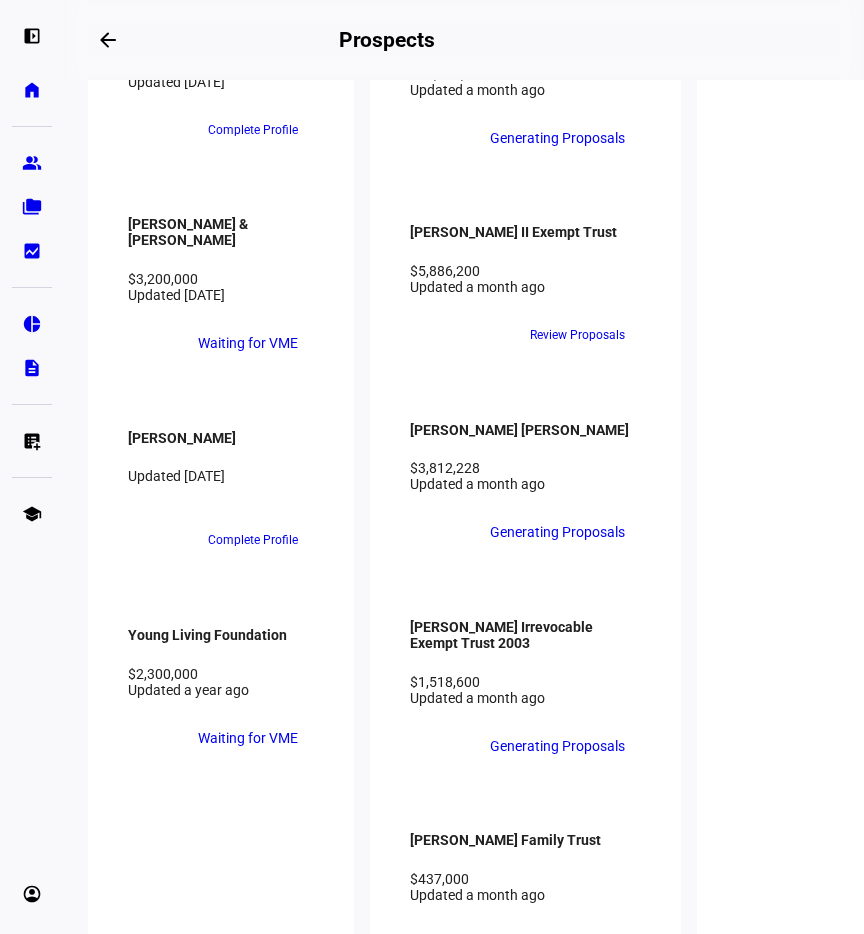 click on "[PERSON_NAME]  more_vert  $6,701,000   Updated a month ago  CJ AC Review Proposals" 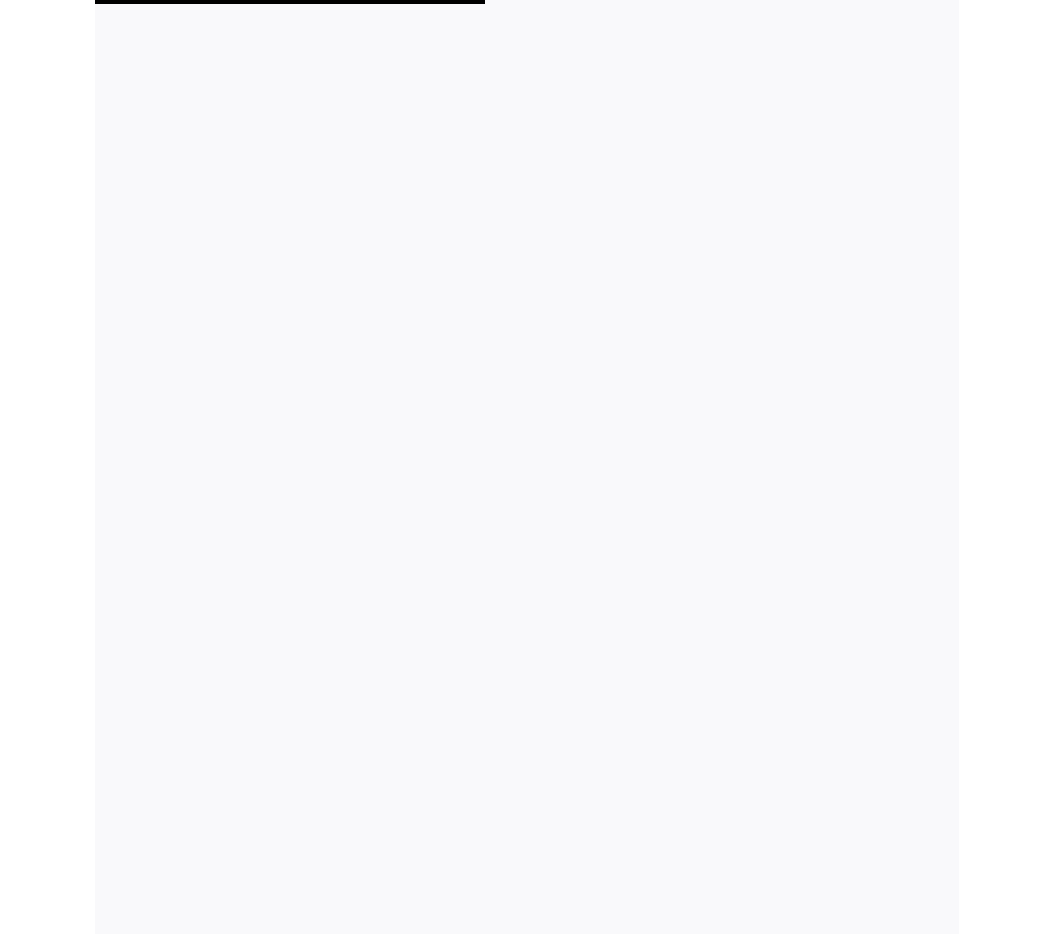 scroll, scrollTop: 0, scrollLeft: 0, axis: both 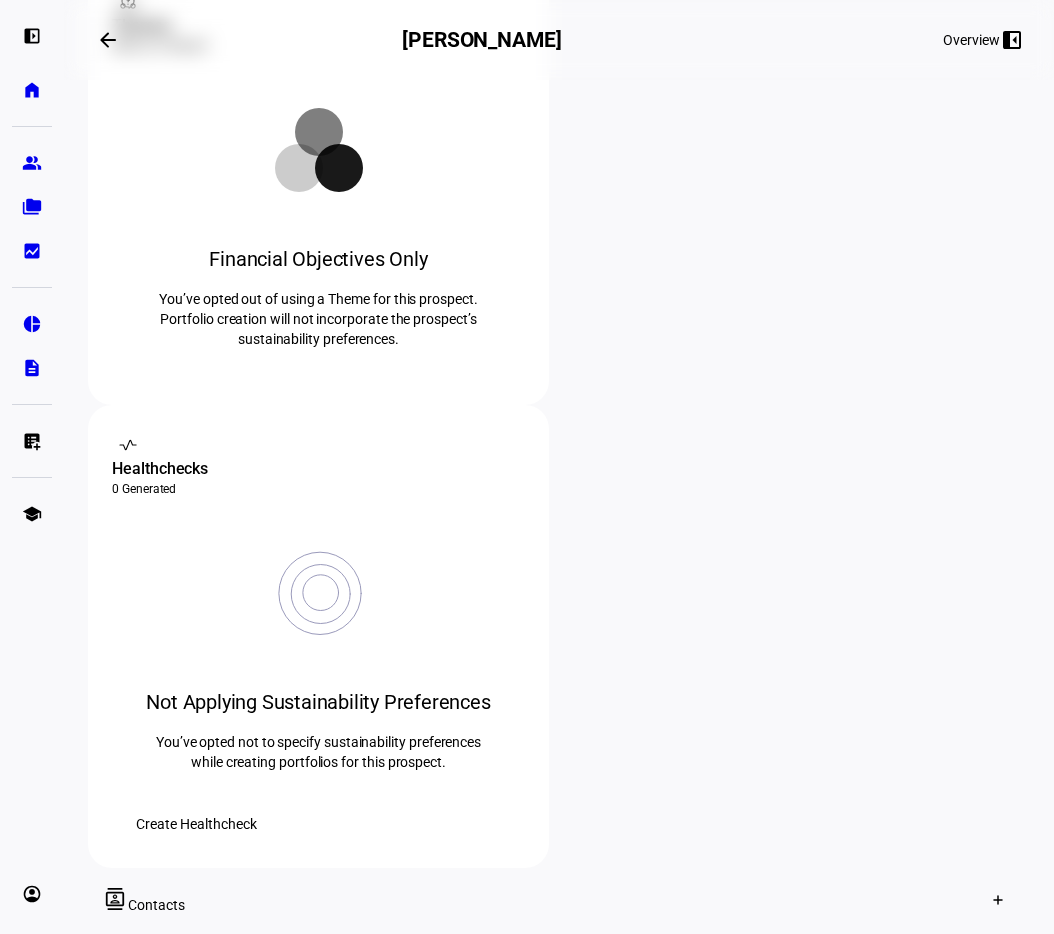 click on "What is a Theme?" 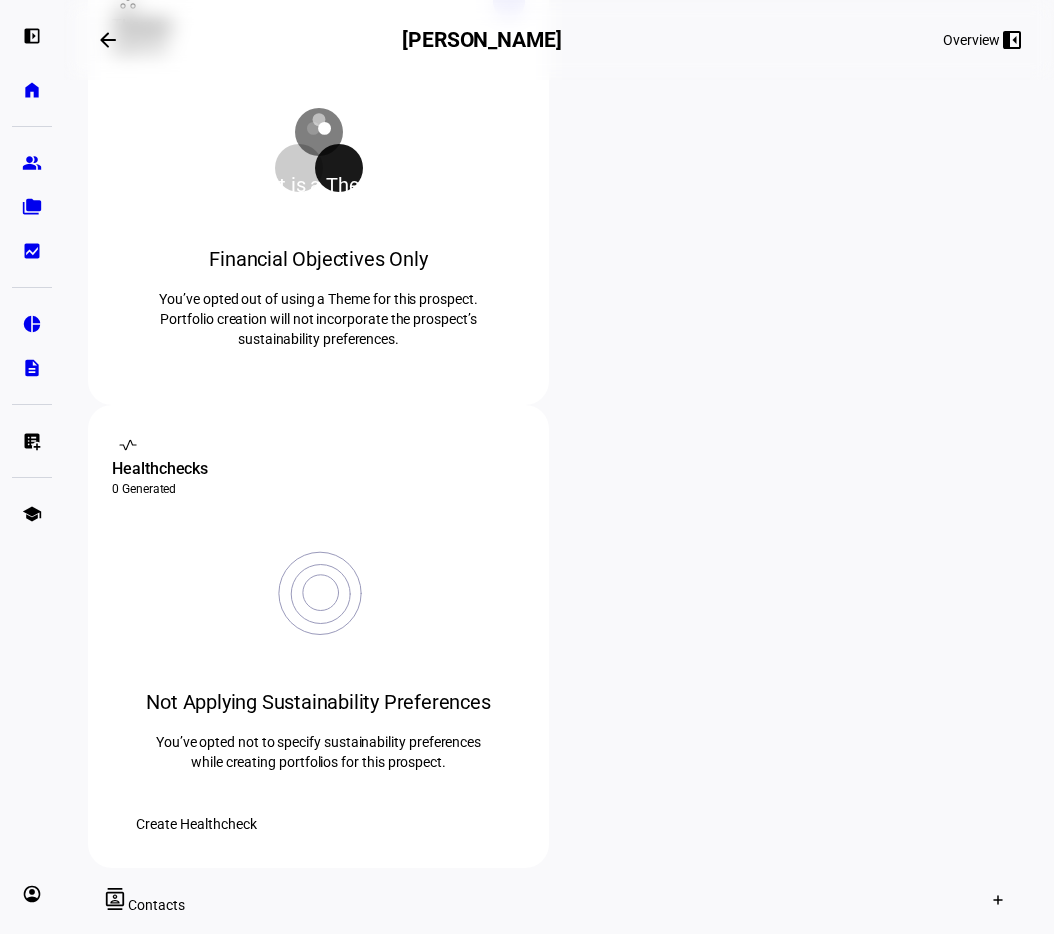 click 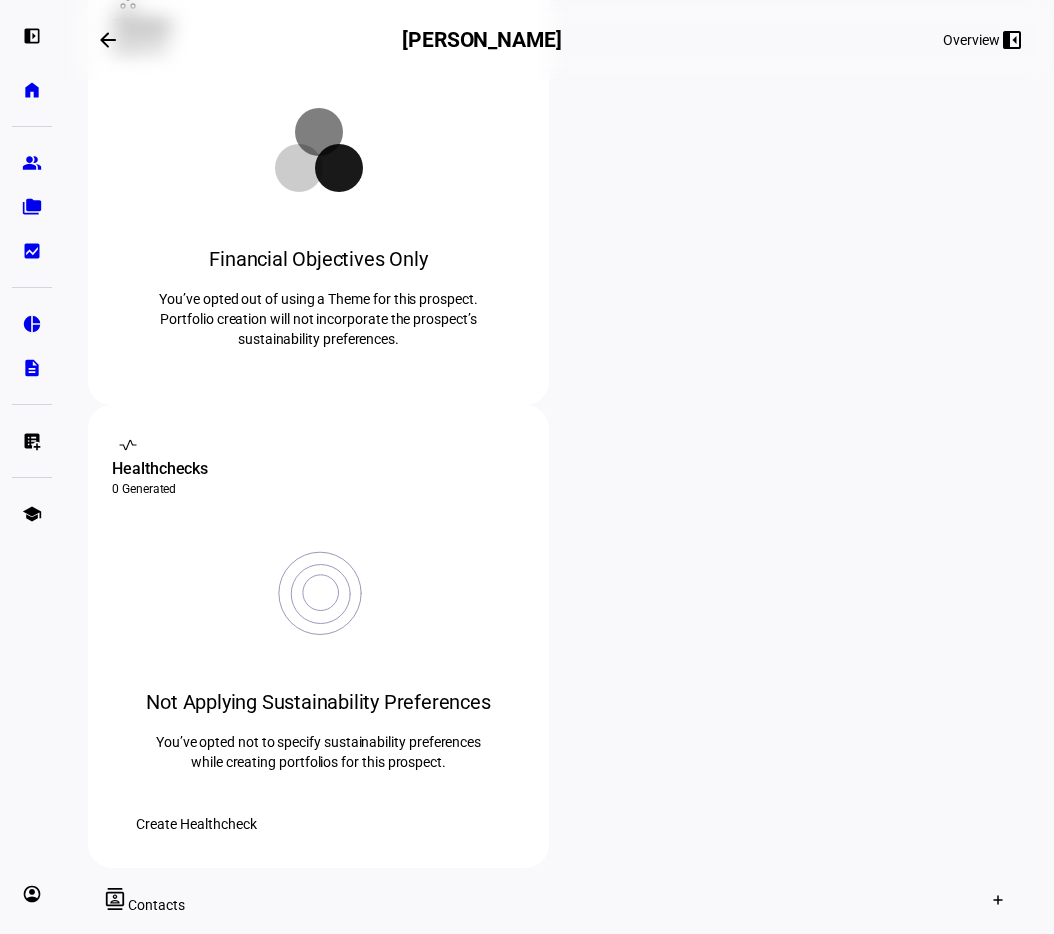scroll, scrollTop: 938, scrollLeft: 0, axis: vertical 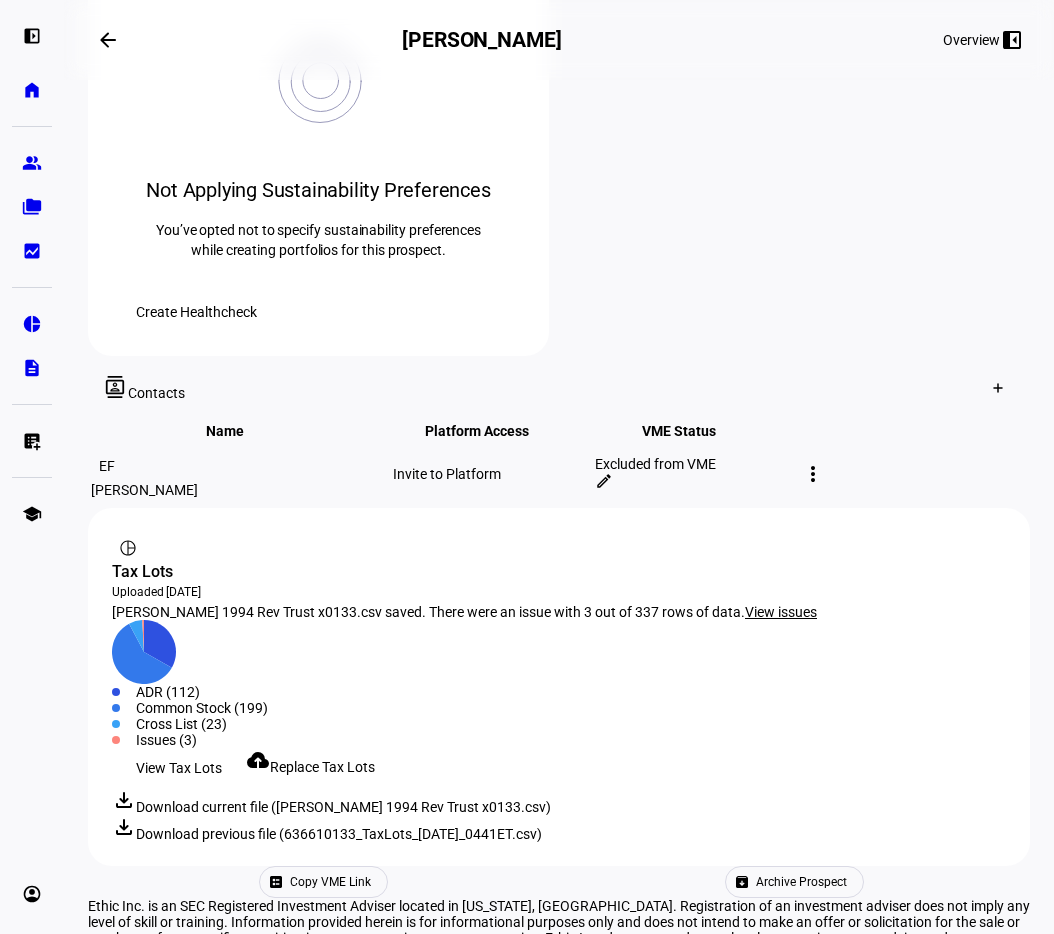 click on "Copy VME Link" 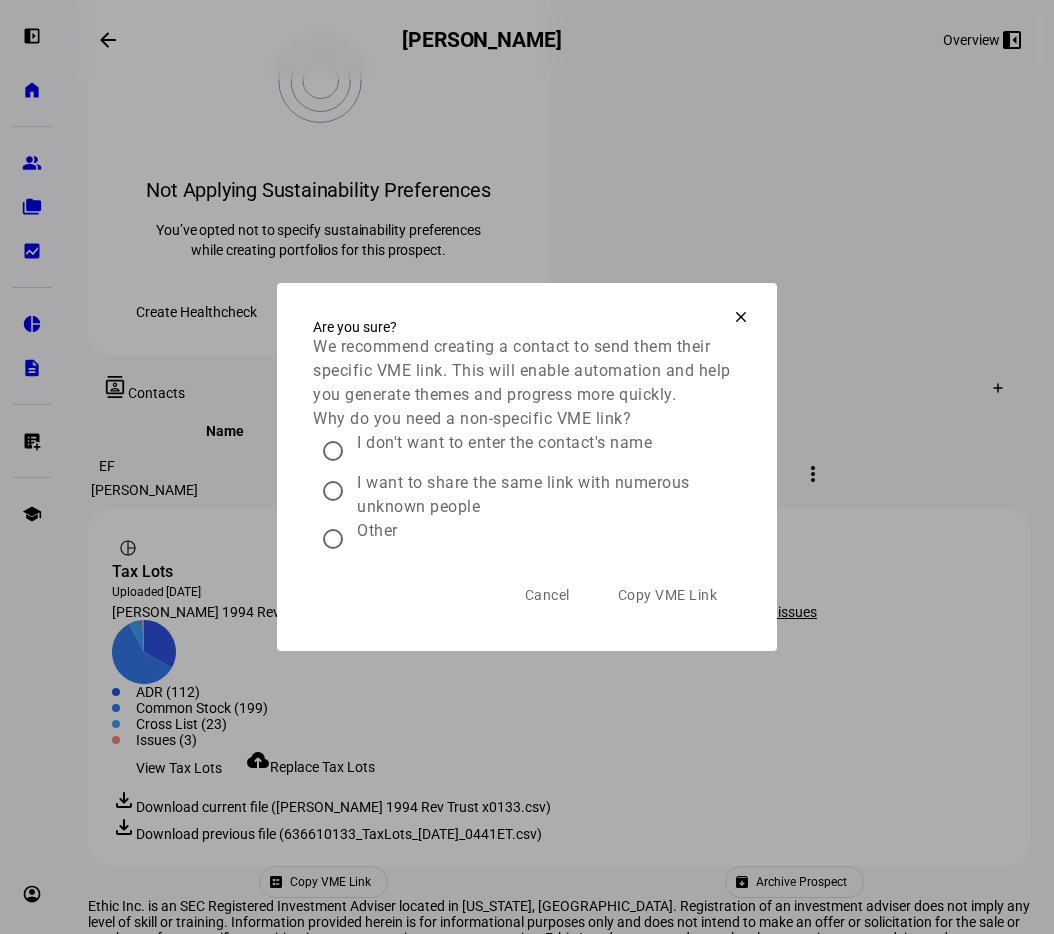 click on "Other" at bounding box center (377, 531) 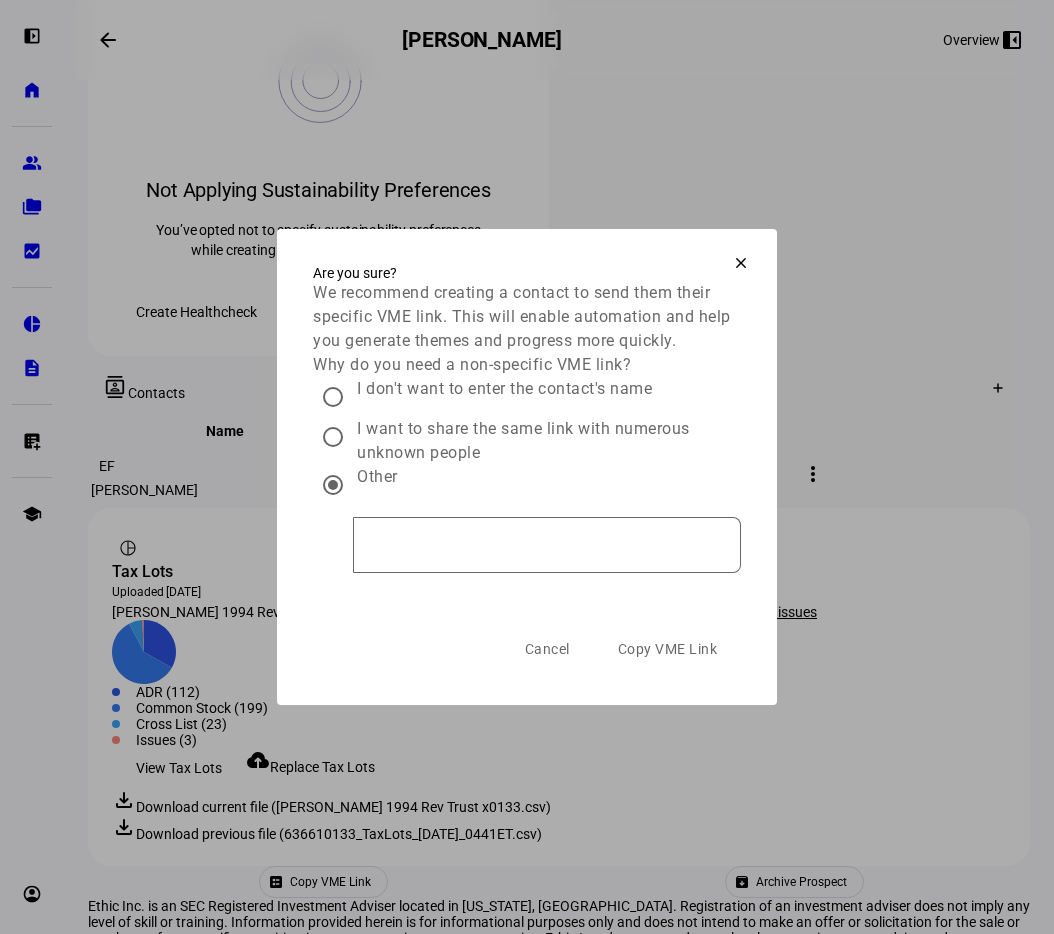 click at bounding box center (741, 263) 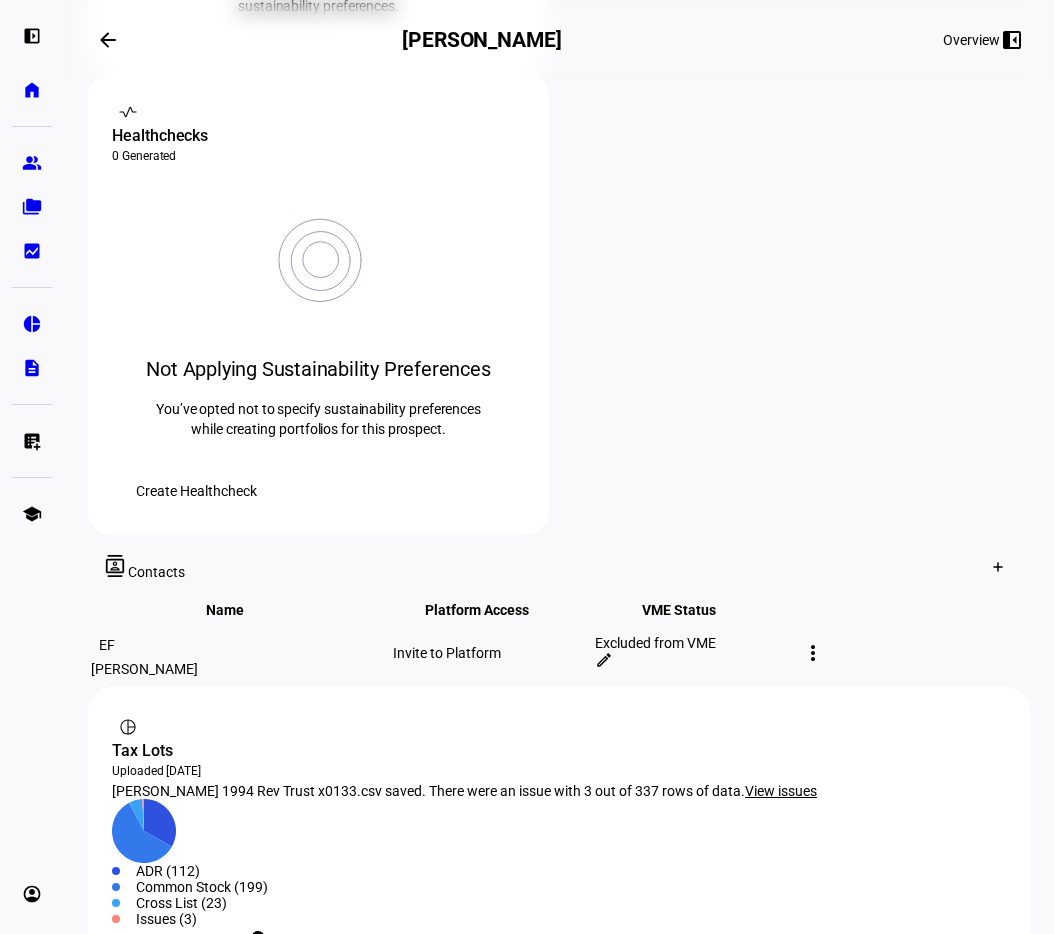 scroll, scrollTop: 938, scrollLeft: 0, axis: vertical 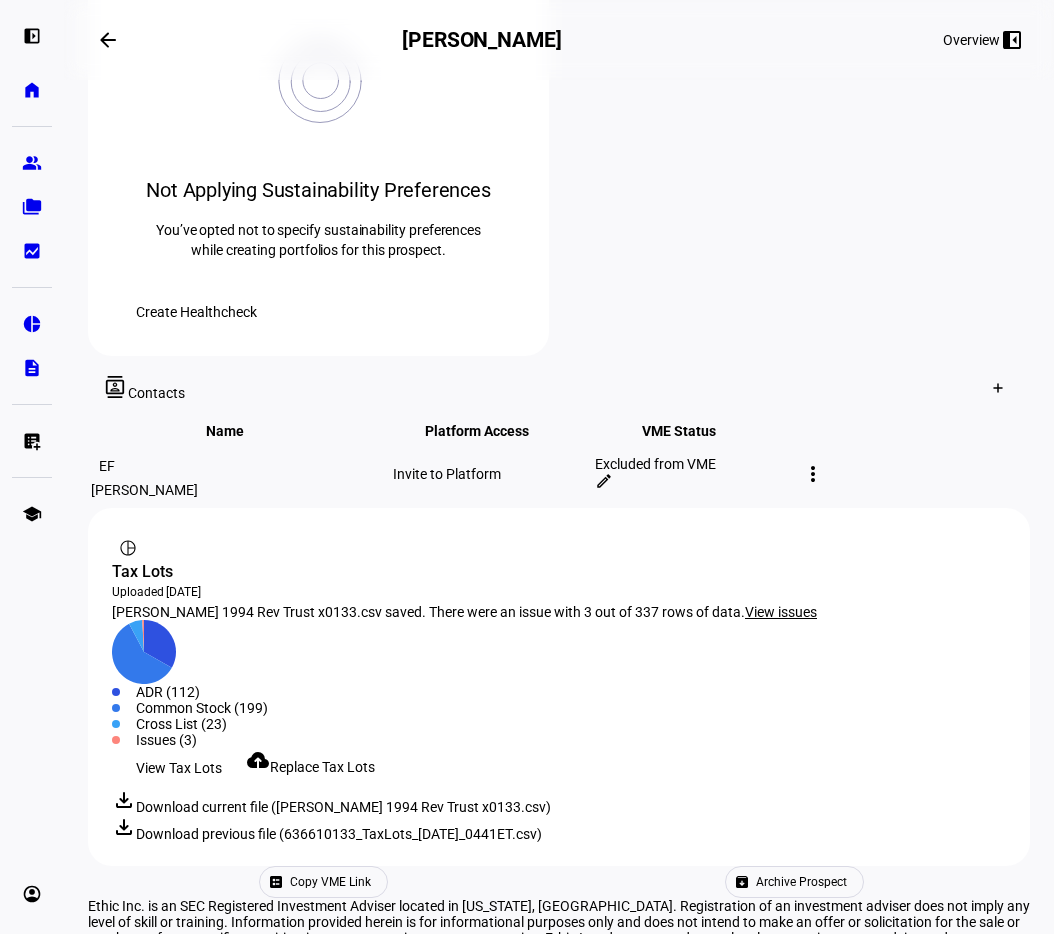 click on "Copy VME Link" 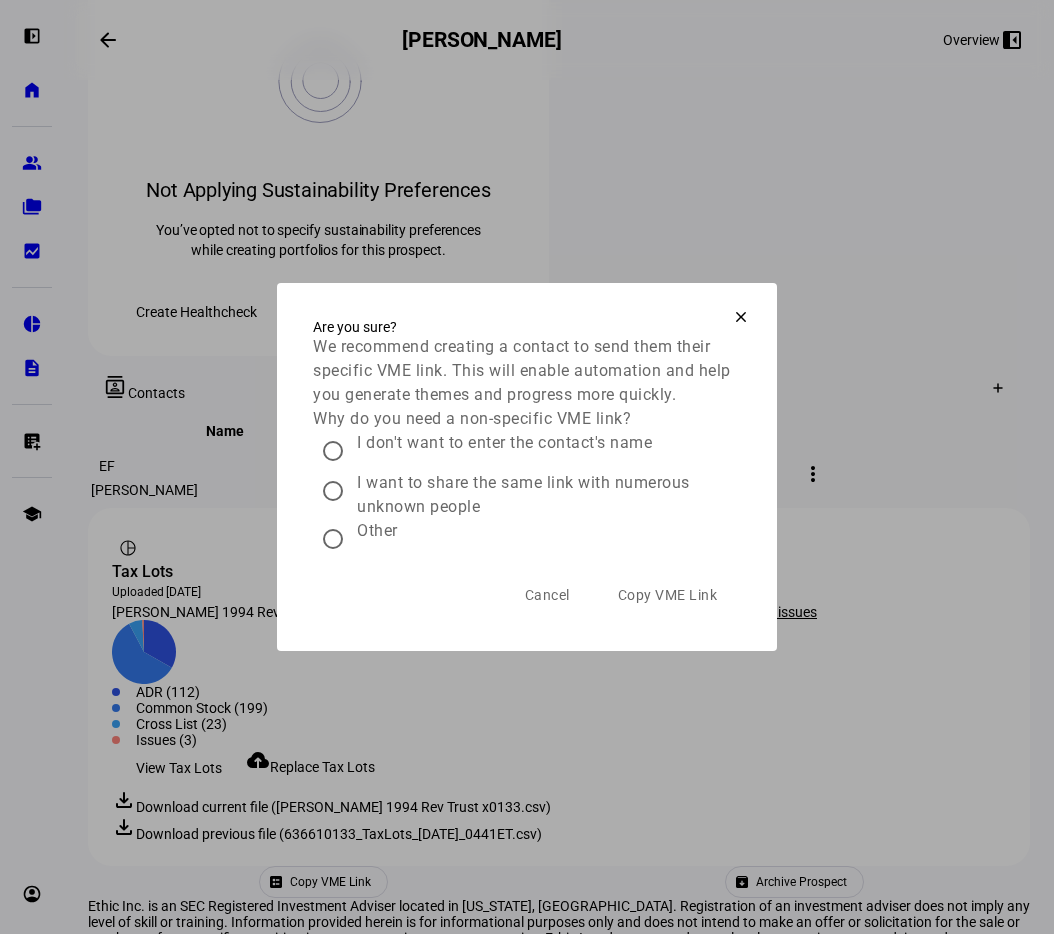click on "Other" at bounding box center [377, 537] 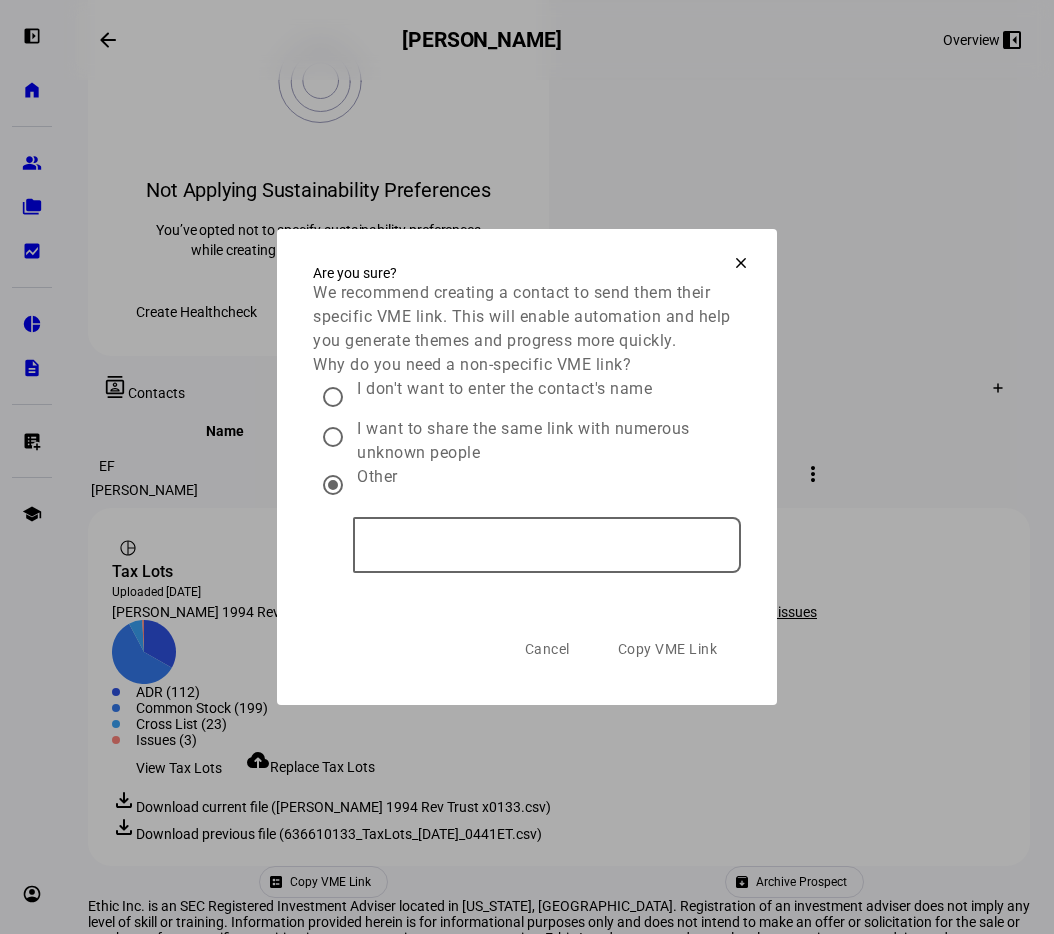 click at bounding box center (547, 545) 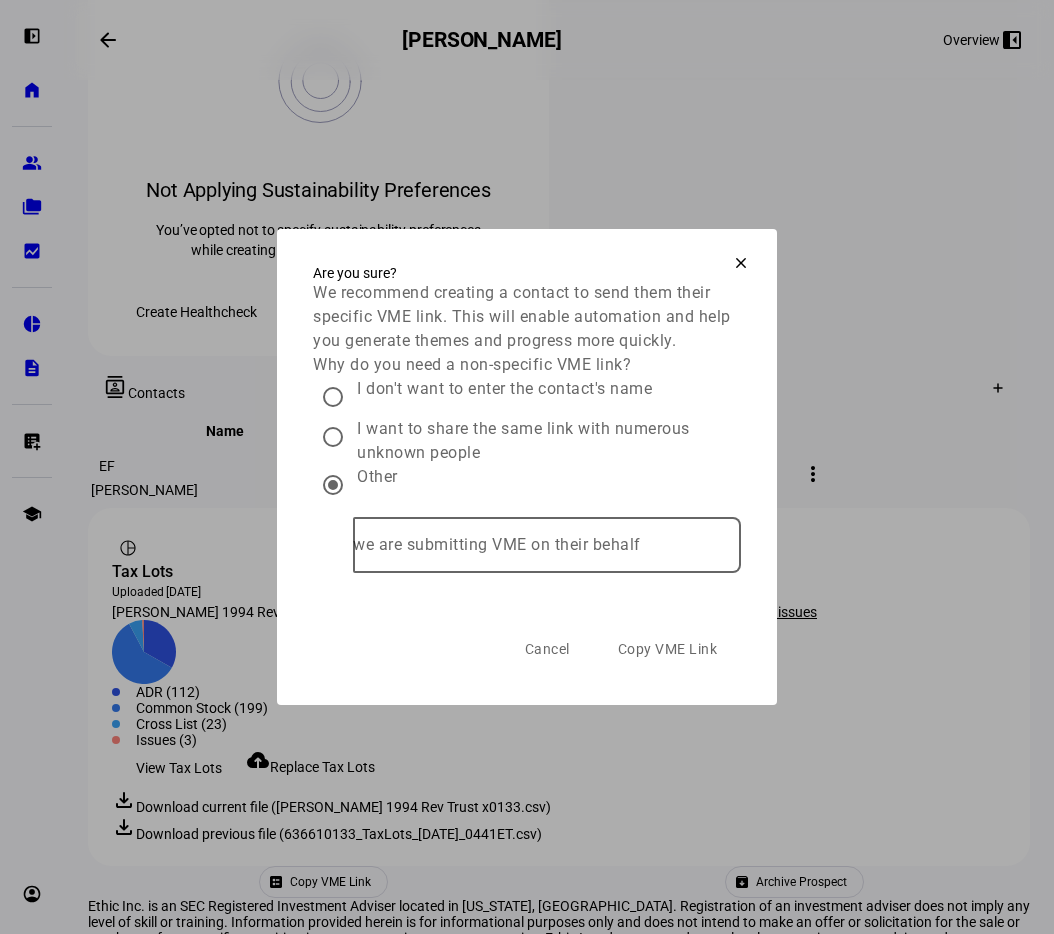 type on "we are submitting VME on their behalf" 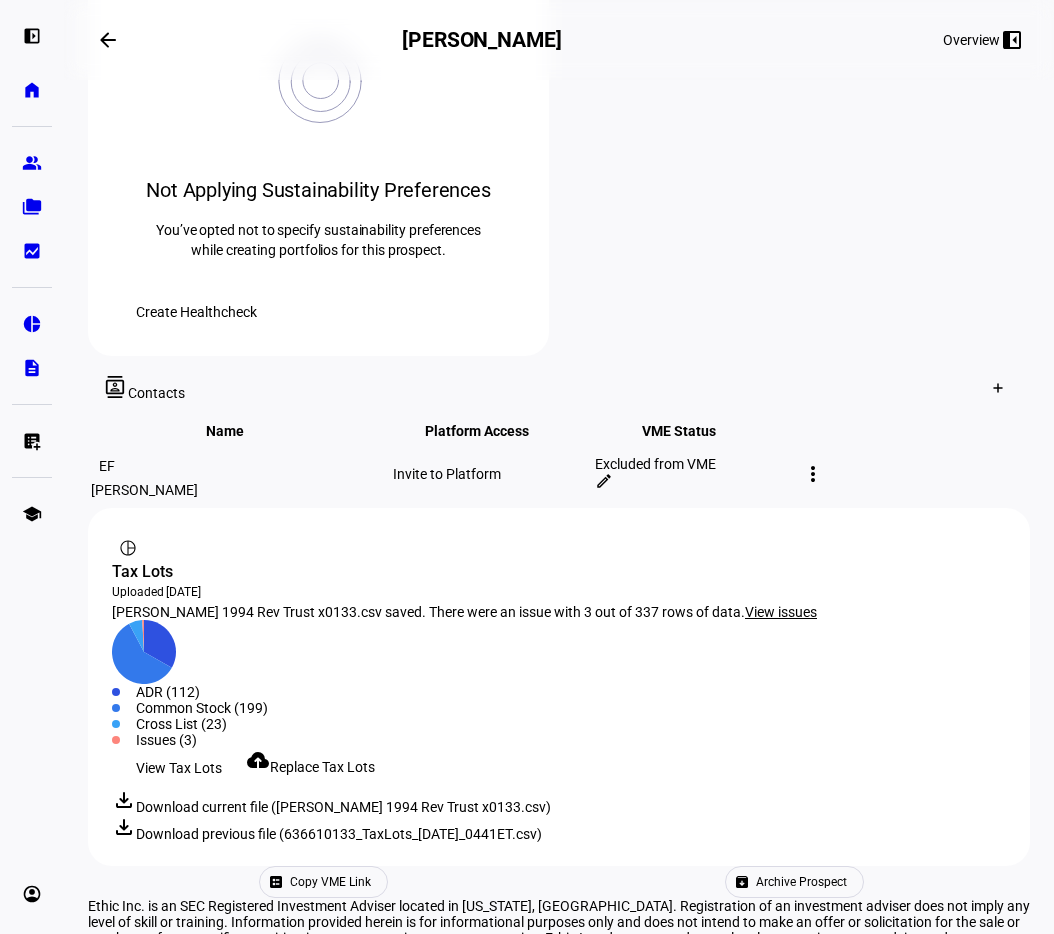 type 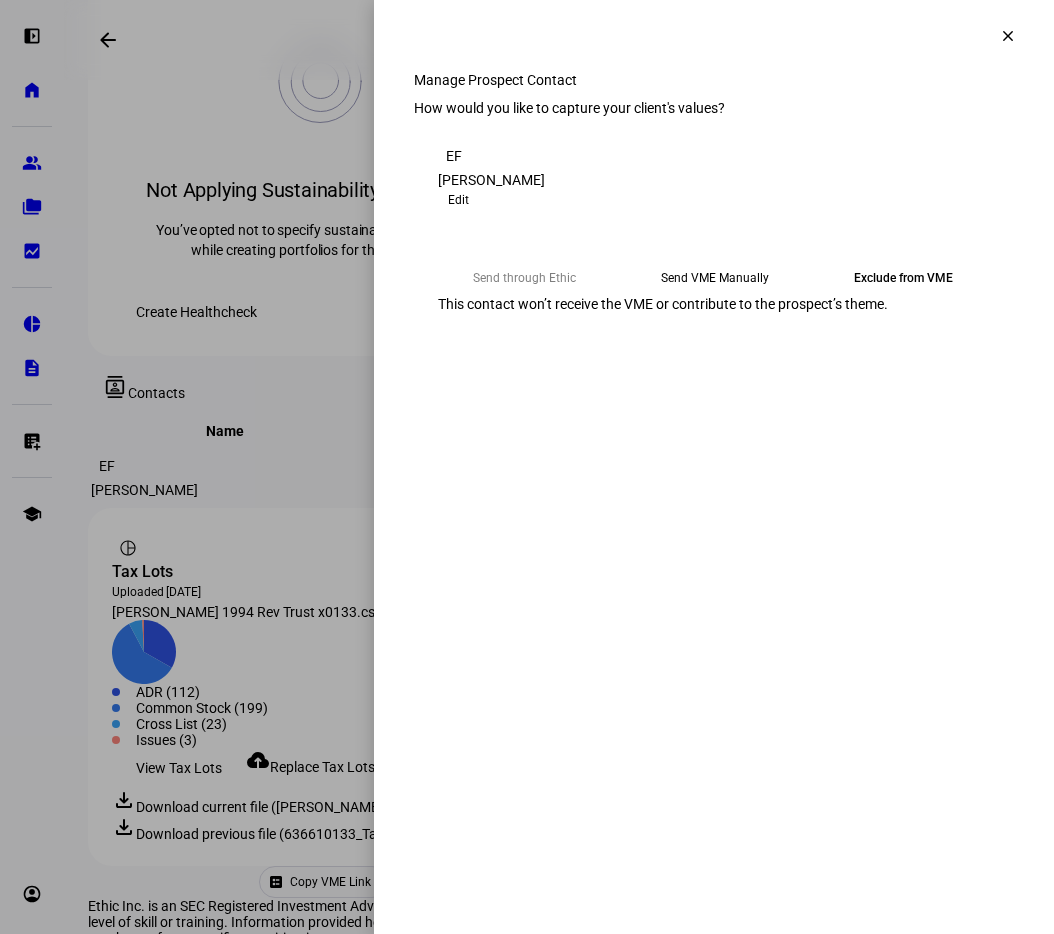 click on "Send VME Manually" at bounding box center (715, 278) 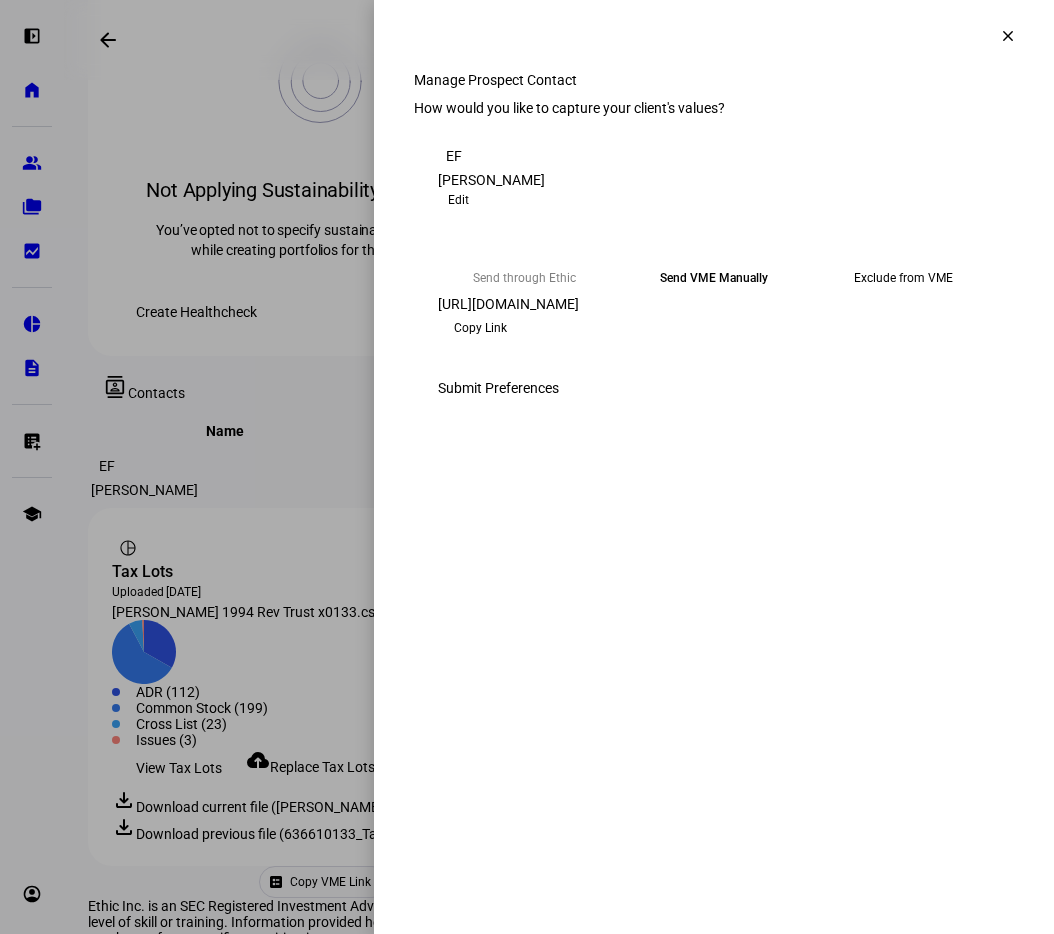 click on "Copy Link" at bounding box center (480, 328) 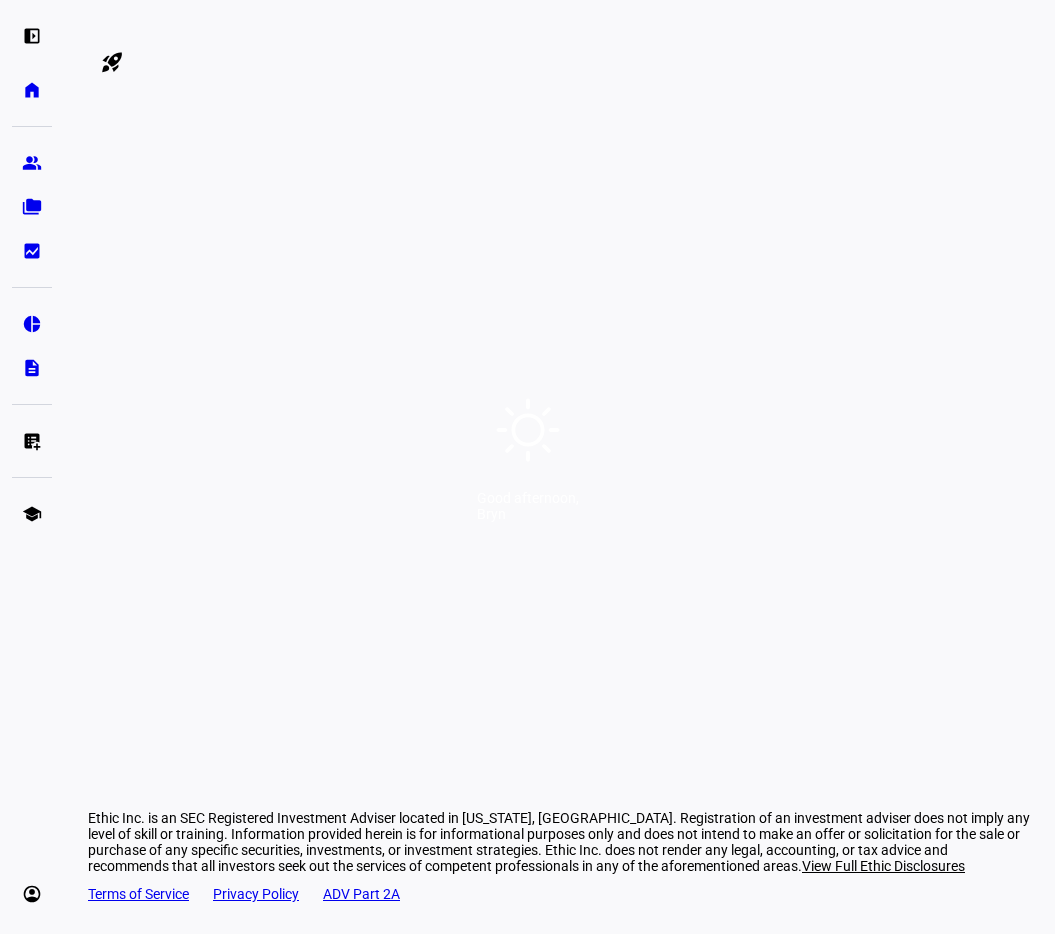 scroll, scrollTop: 0, scrollLeft: 0, axis: both 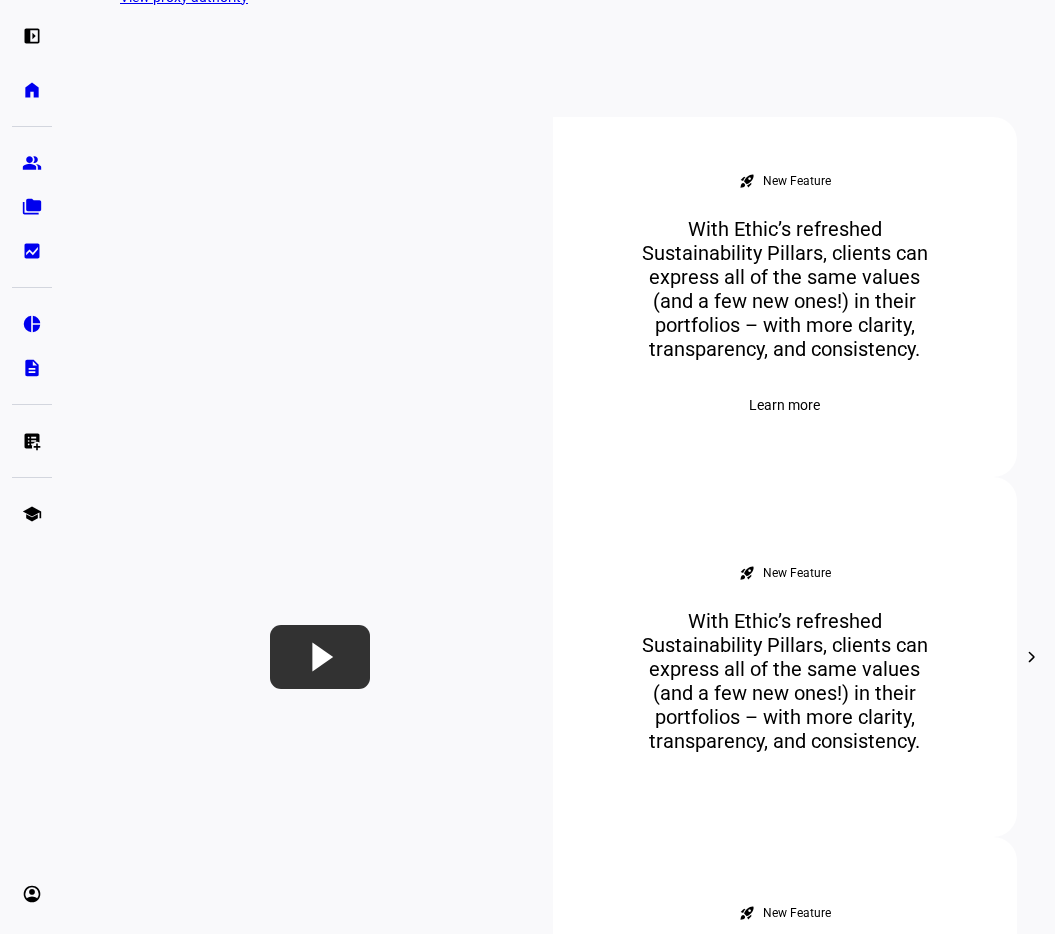 click on "View all households" 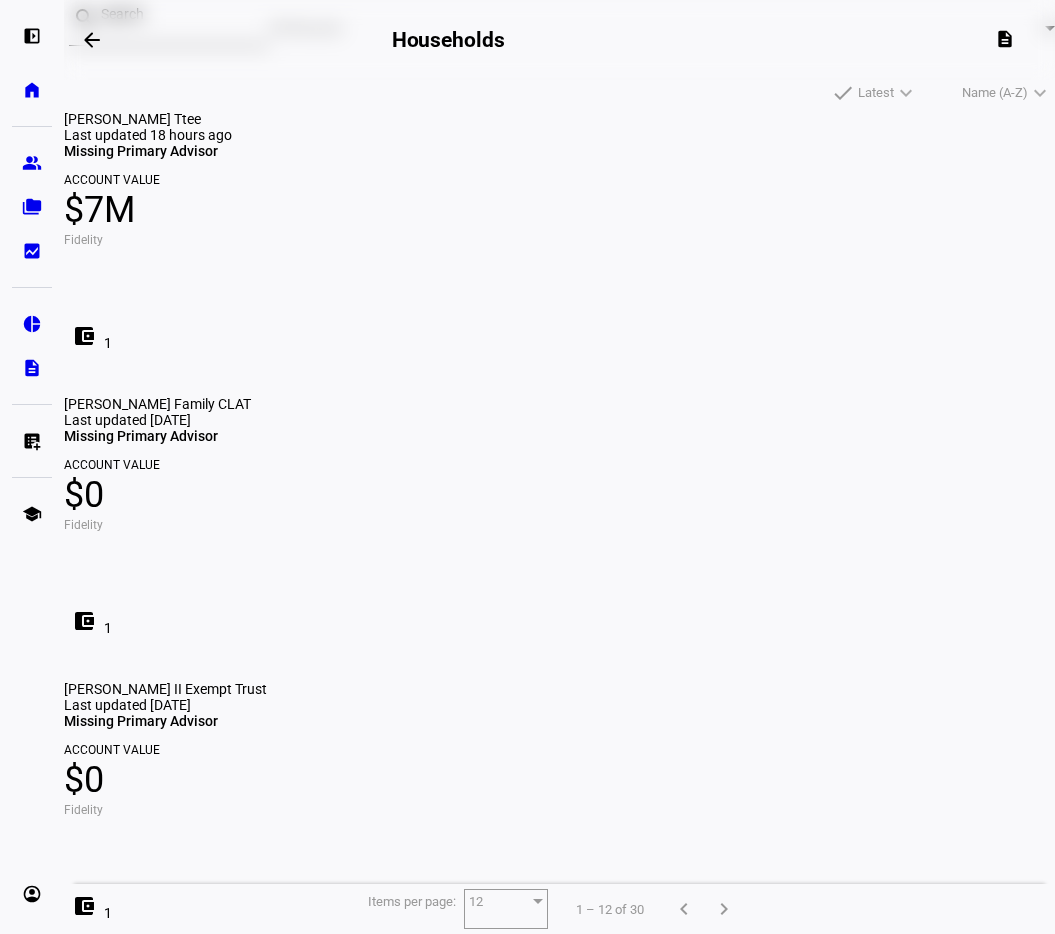 scroll, scrollTop: 0, scrollLeft: 0, axis: both 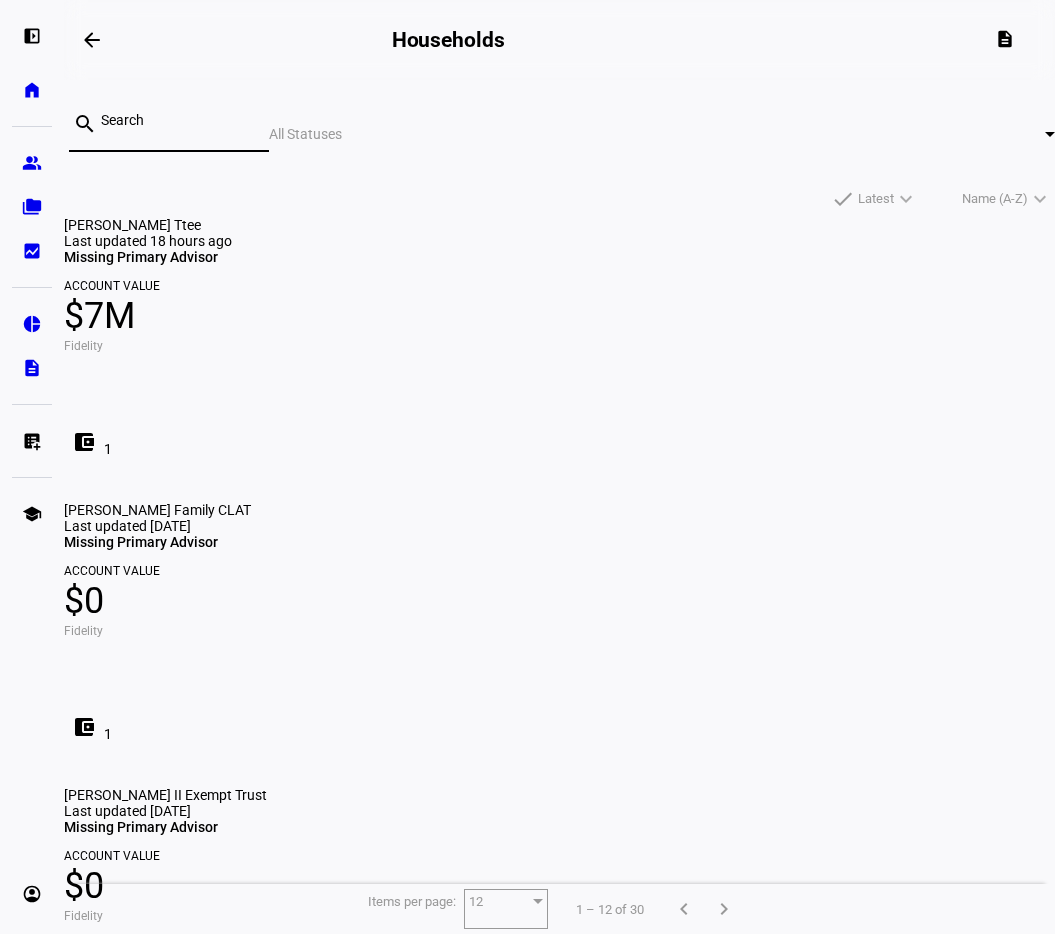 click at bounding box center (177, 120) 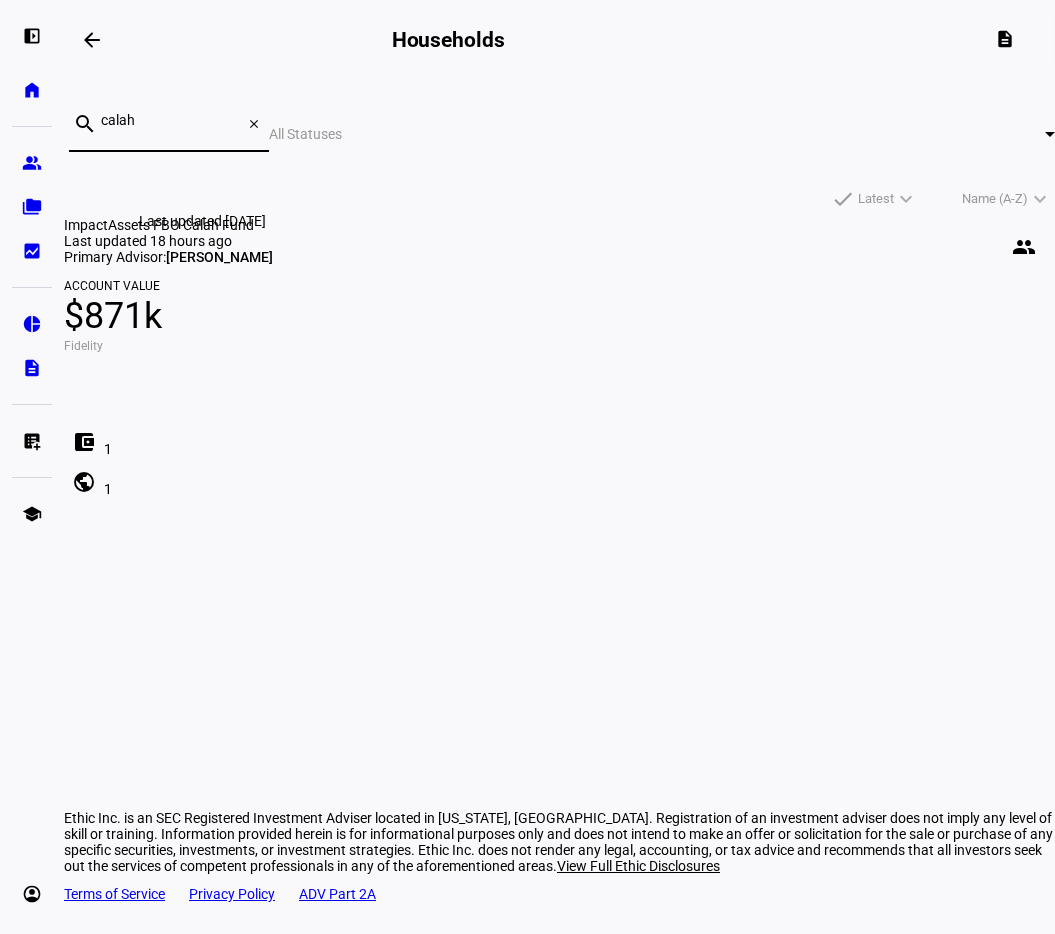 type on "calah" 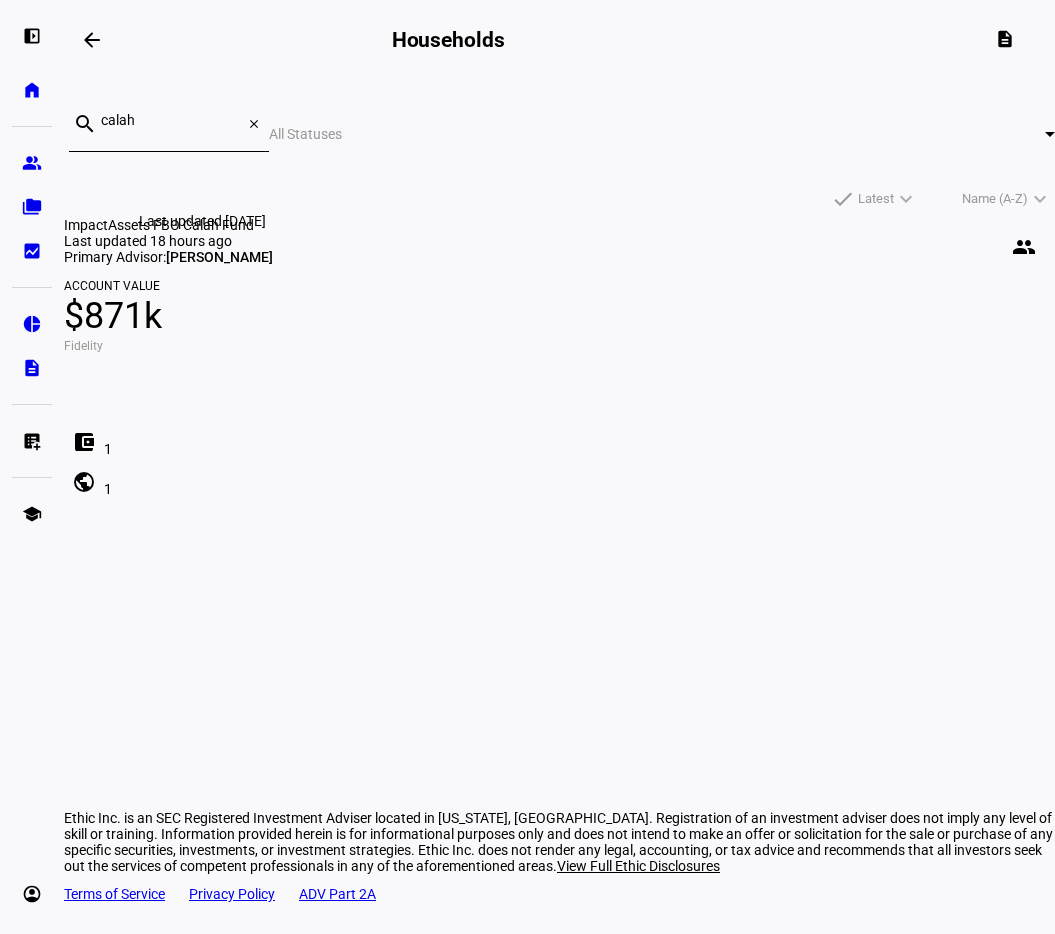 click on "Last updated [DATE]" at bounding box center [202, 221] 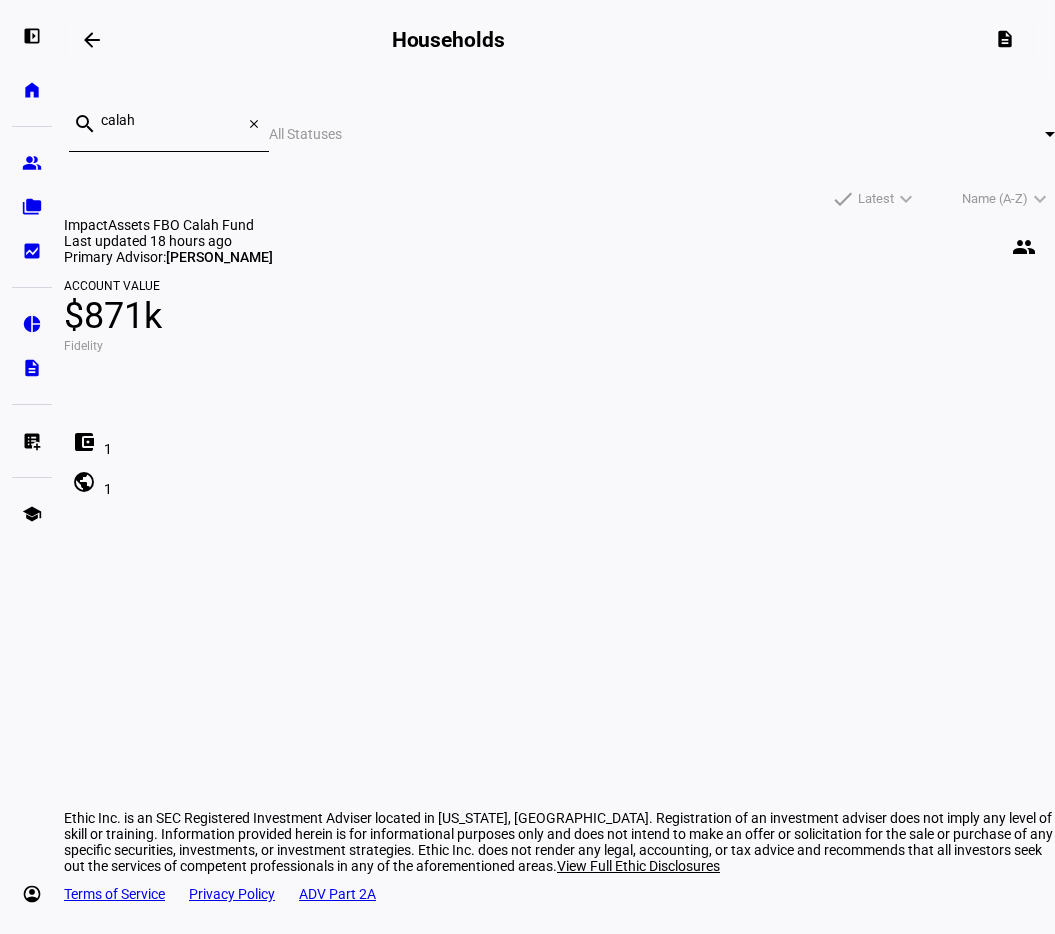 click on "ImpactAssets FBO Calah Fund" 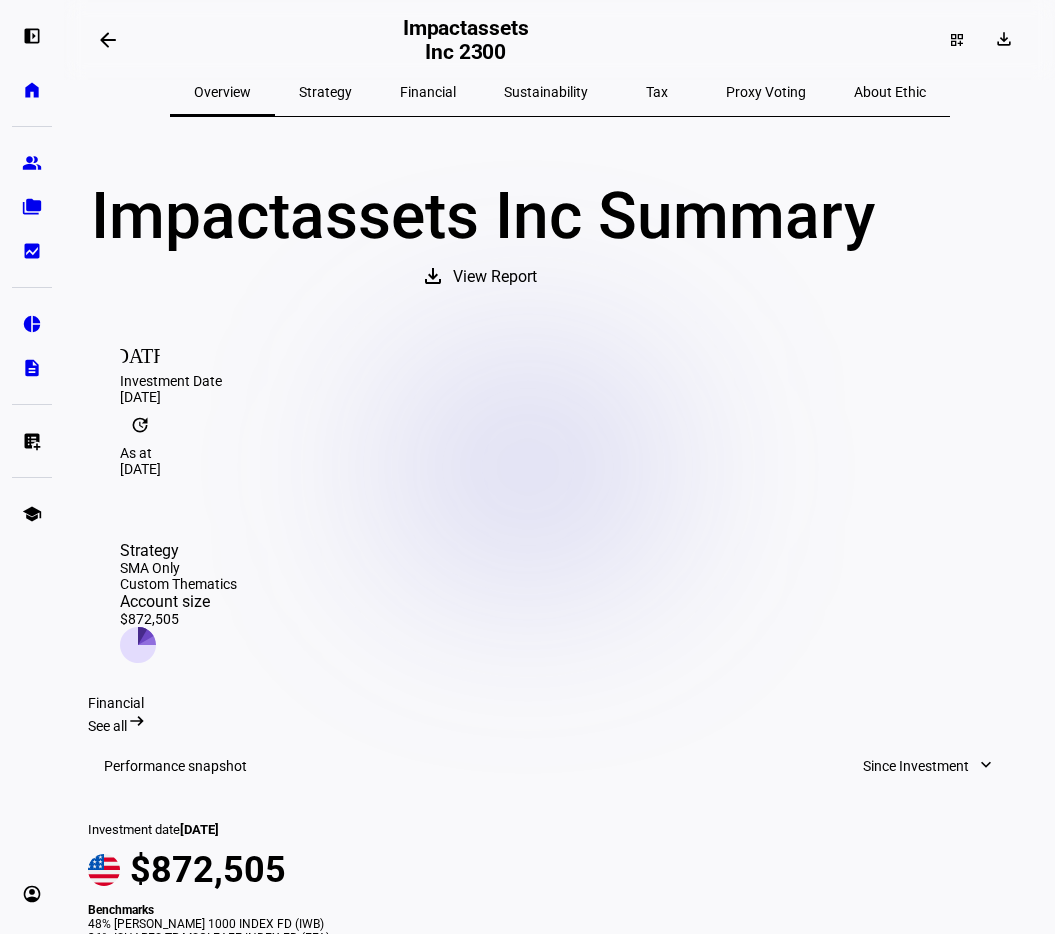 scroll, scrollTop: 13, scrollLeft: 0, axis: vertical 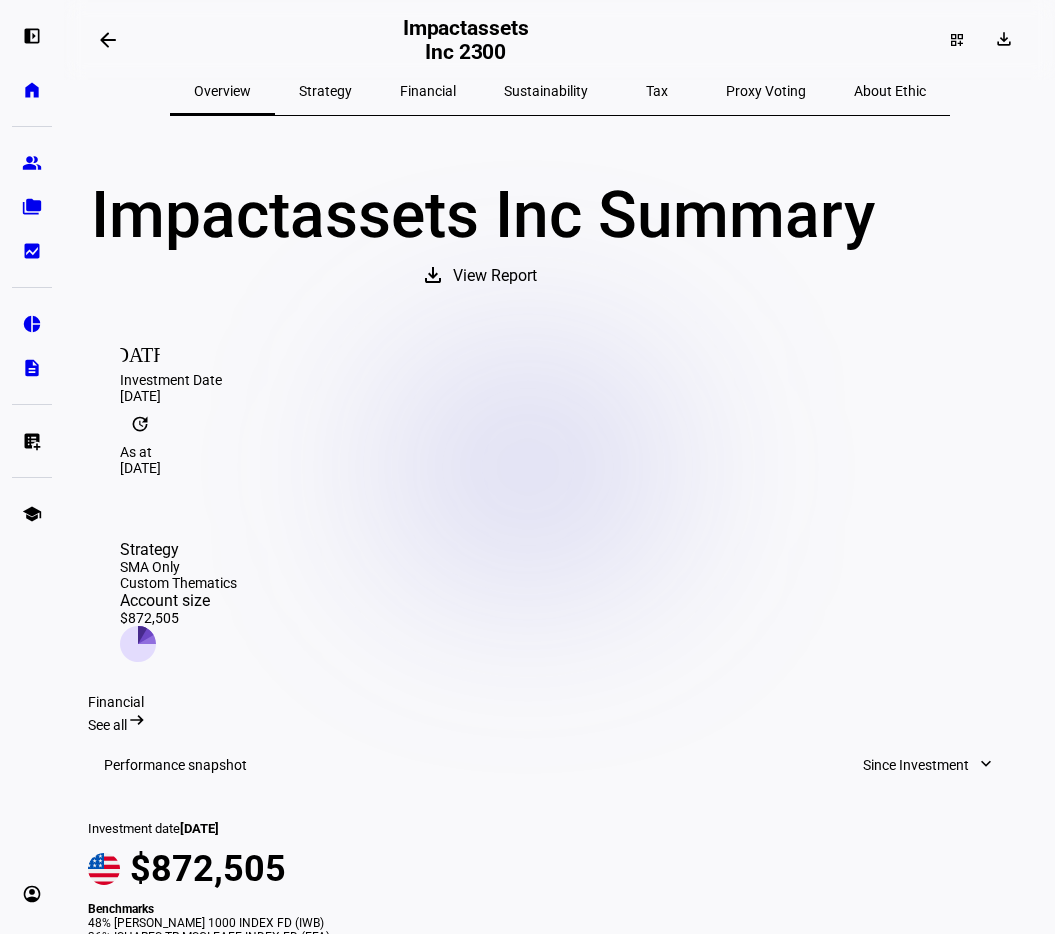click on "Overview   Strategy   Financial   Sustainability   Tax   Proxy Voting   About Ethic  Impactassets Inc Summary download View Report today Investment Date Mar 26, 2024 update As at Jul 28, 2025 Strategy  SMA Only   Custom Thematics  Account size  $872,505  Financial See all arrow_right_alt Performance snapshot  Since Investment  expand_more  Investment date  Mar 26, 2024 $872,505 Benchmarks  48% ISHARES RUSSELL 1000 INDEX FD (IWB)   36% ISHARES TR MSCI EAFE INDEX FD (EFA)   11% ISHARES MSCI EMERGING MARKETS INDEX (EEM)   5% ISHARES RUSSELL 2000 INDEX (IWM)  Created with Highcharts 9.1.2 $600K $800K $1M $1.2M May '24 Jul '24 Sep '24 Nov '24 Jan '25 Mar '25 May '25 Jul '25 Your portfolio Adj. change in value 1  $170,822   arrow_upward
Return 2  16.94%   arrow_upward
Benchmark  Adj. change in value 1  $176,905   arrow_upward
Return 2  16.31%   arrow_upward
Difference Adj. change in value 1  -$6,083   arrow_downward
Return 2  0.63%   arrow_upward
Performance numbers over one year are annualized search" 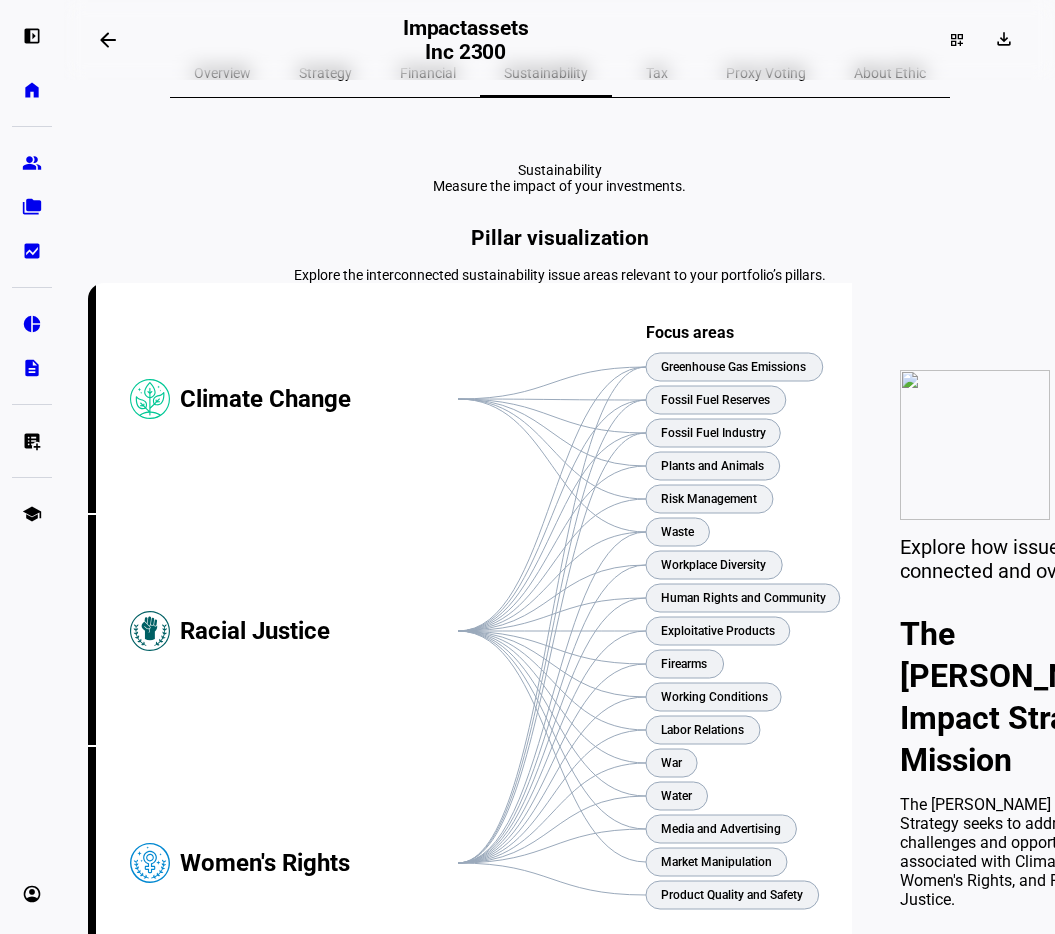 scroll, scrollTop: 0, scrollLeft: 0, axis: both 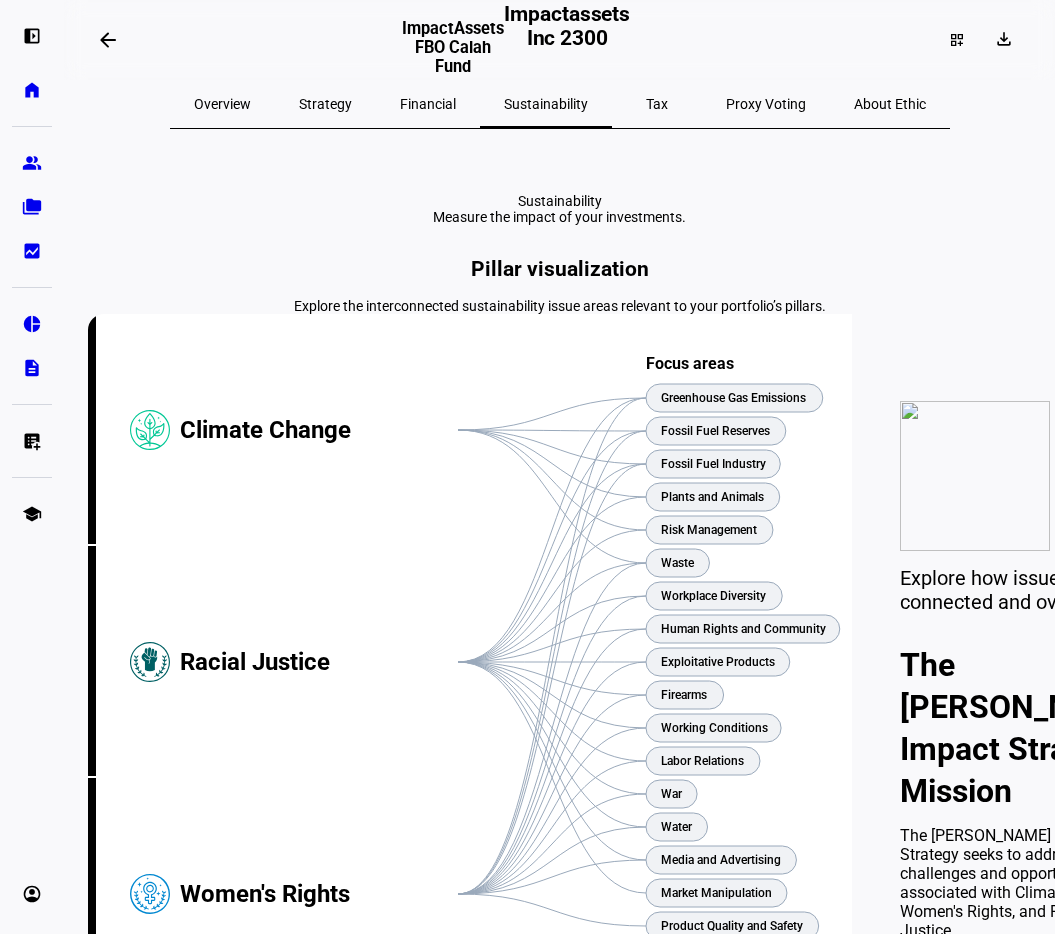 click on "Proxy Voting" at bounding box center (766, 104) 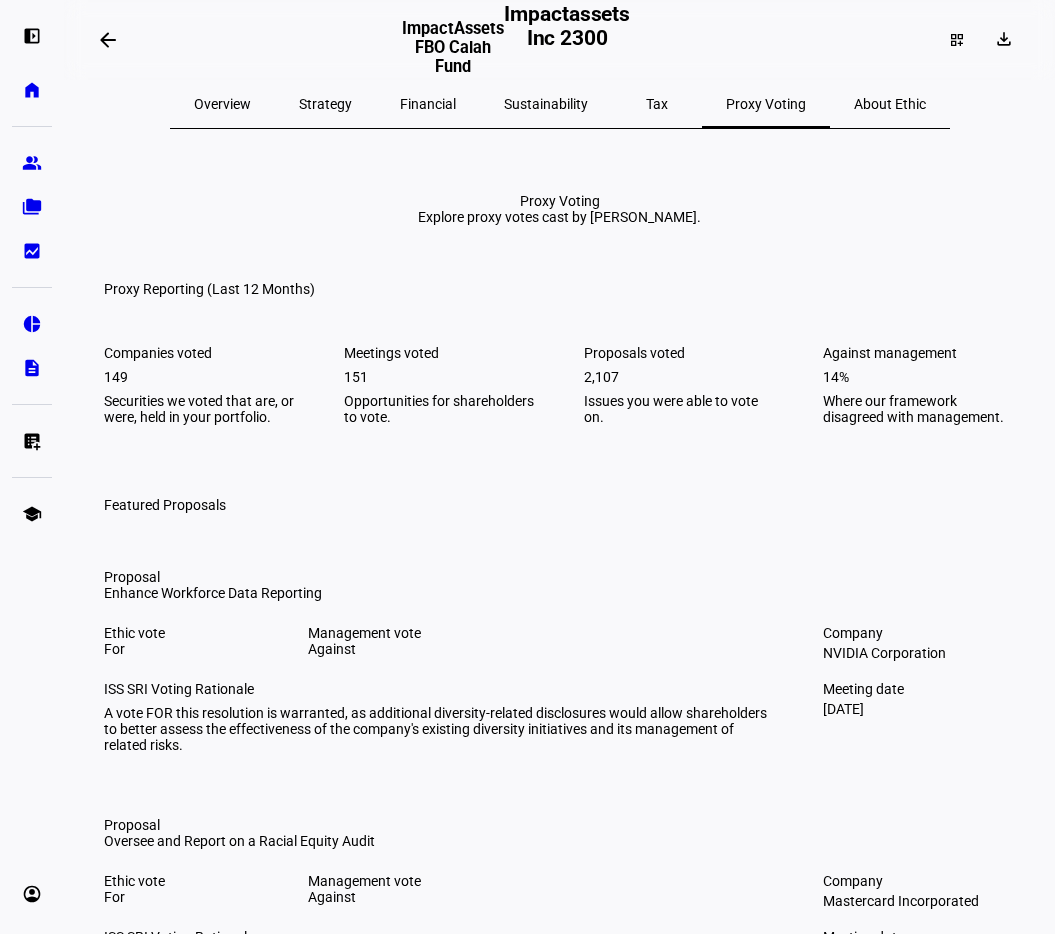 click on "About Ethic" at bounding box center [890, 104] 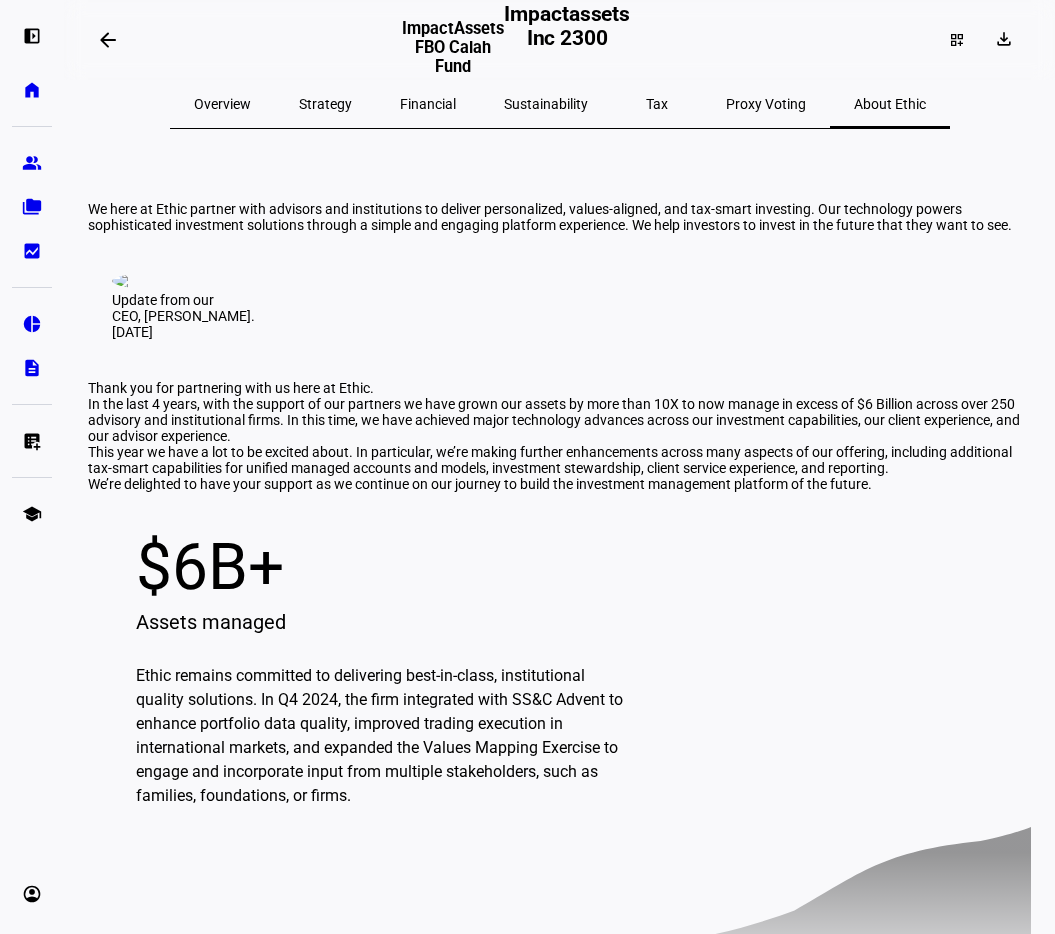 click on "Sustainability" at bounding box center [546, 104] 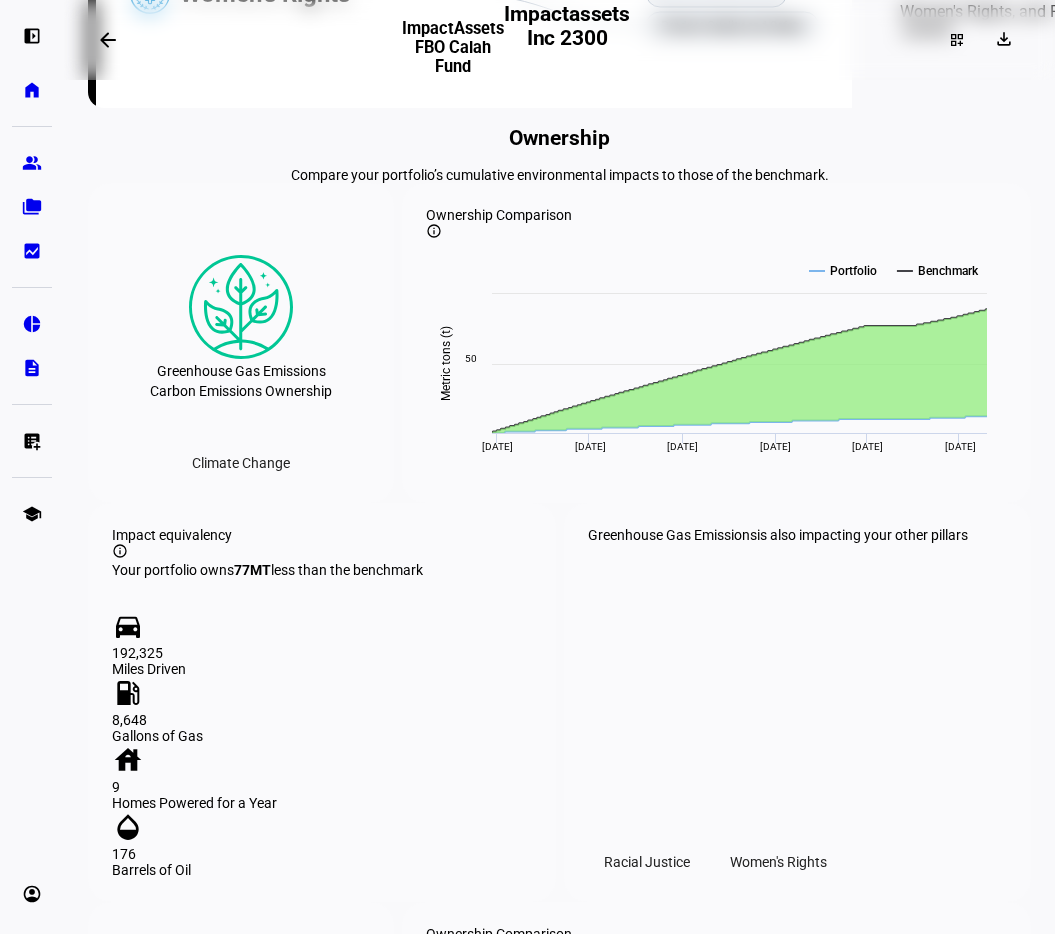 scroll, scrollTop: 874, scrollLeft: 0, axis: vertical 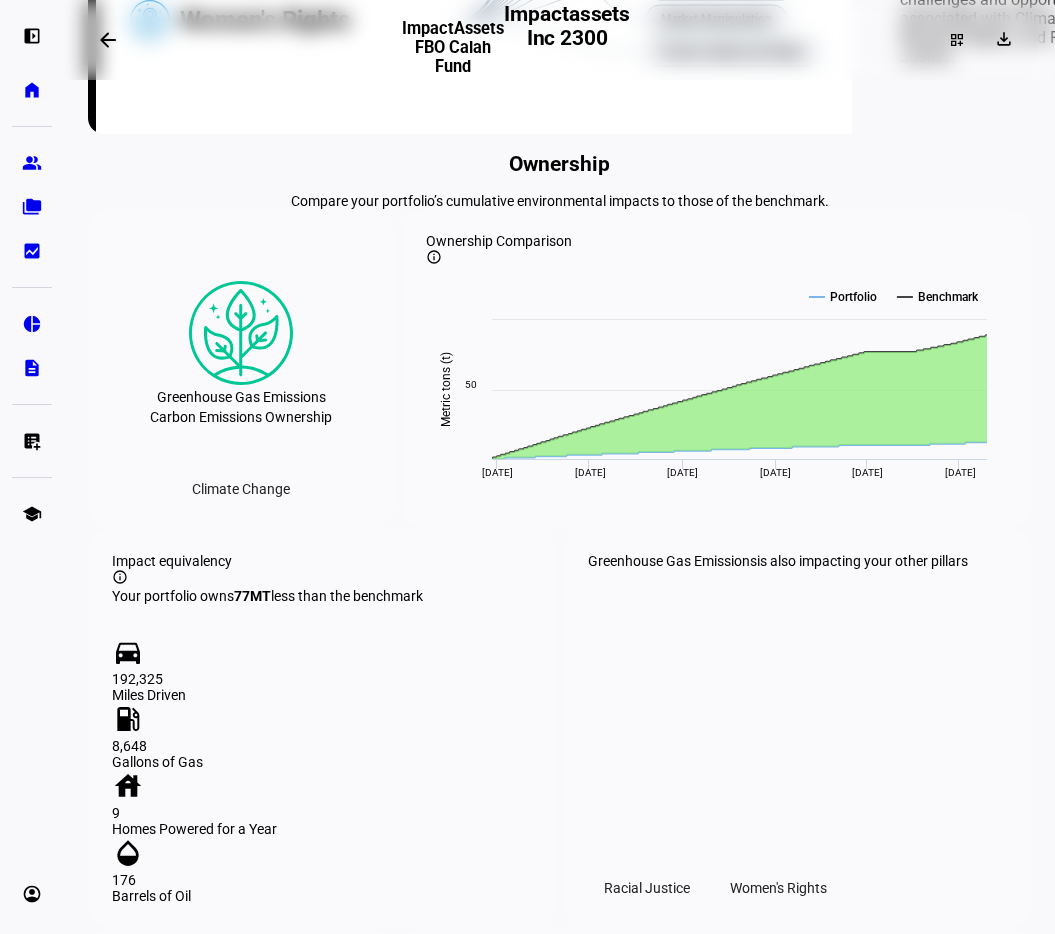 click on "The Eleanor Friedman Impact Strategy Mission" 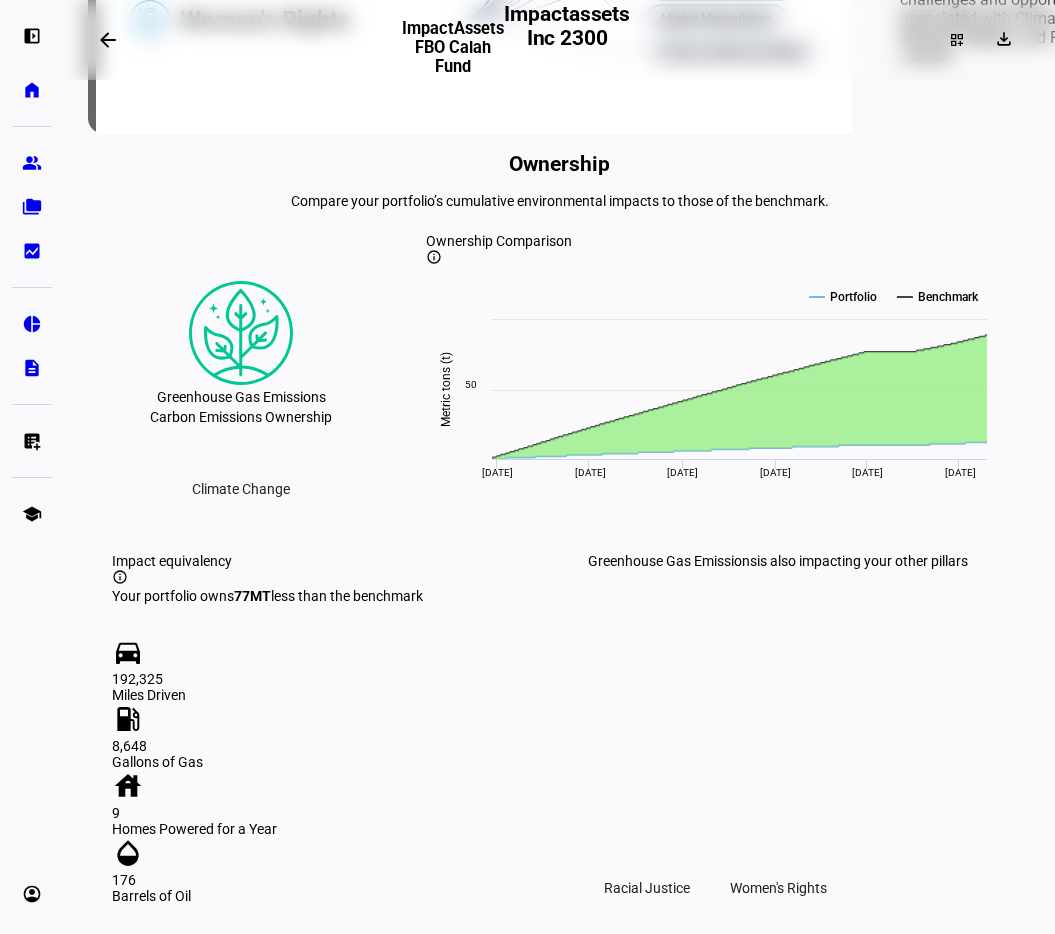 click on "Women's Rights" 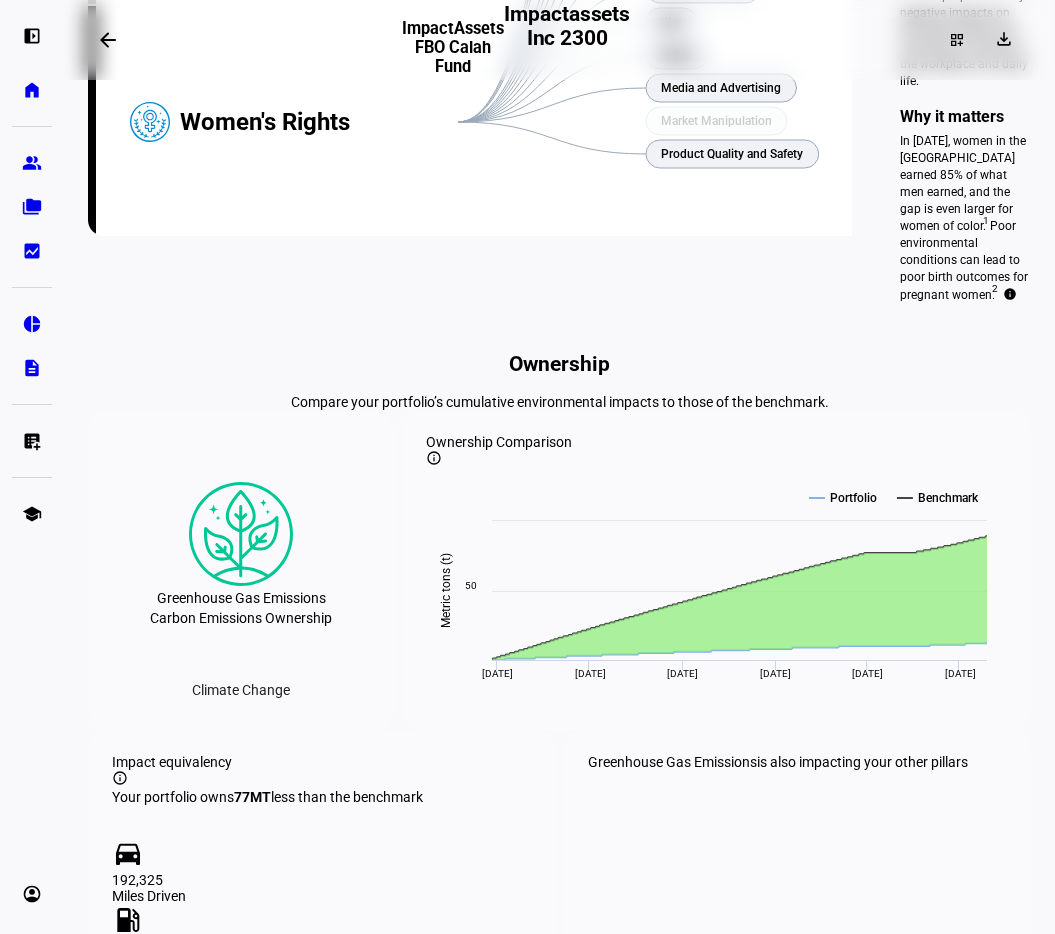 scroll, scrollTop: 789, scrollLeft: 0, axis: vertical 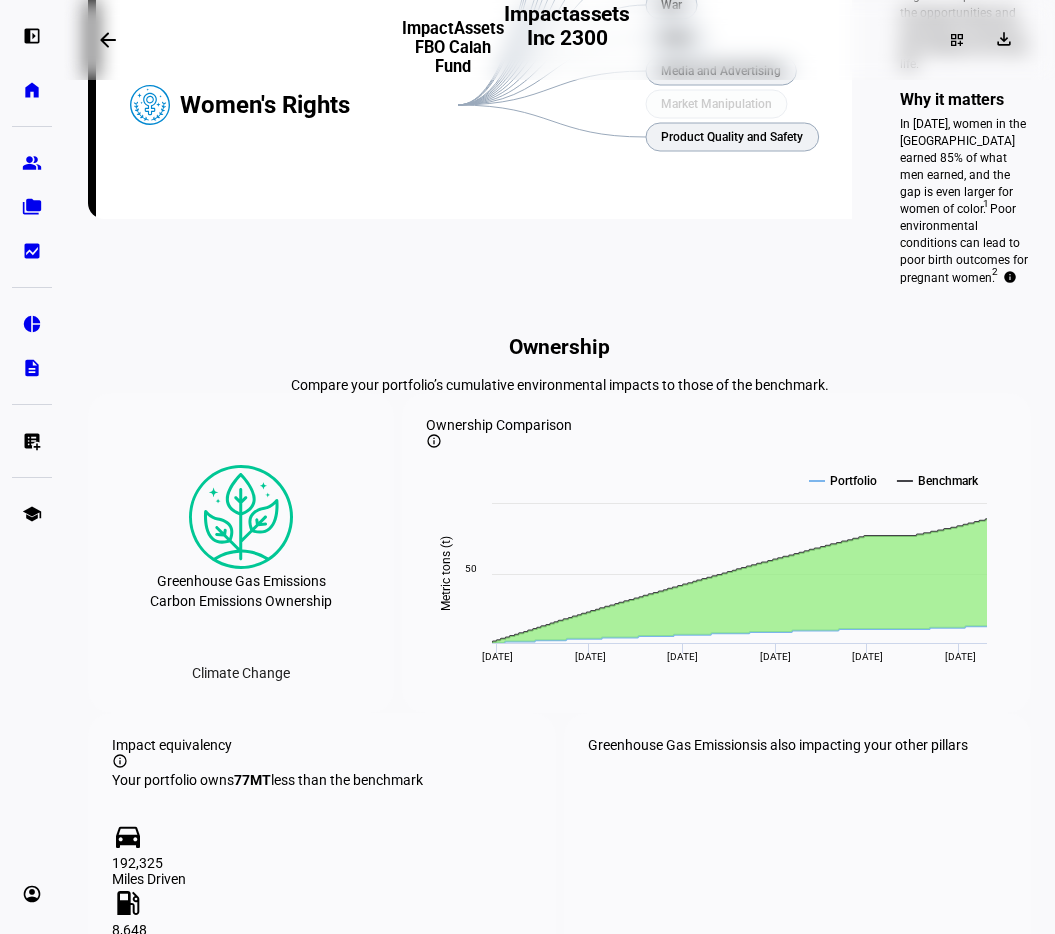 click on "Focus areas Greenhouse Gas Emissions Fossil Fuel Reserves Fossil Fuel Industry Plants and Animals Risk Management Waste Workplace Diversity Human Rights and Community Exploitative Products Firearms Working Conditions Labor Relations War Water Media and Advertising Market Manipulation Product Quality and Safety Climate Change Racial Justice Women's Rights" 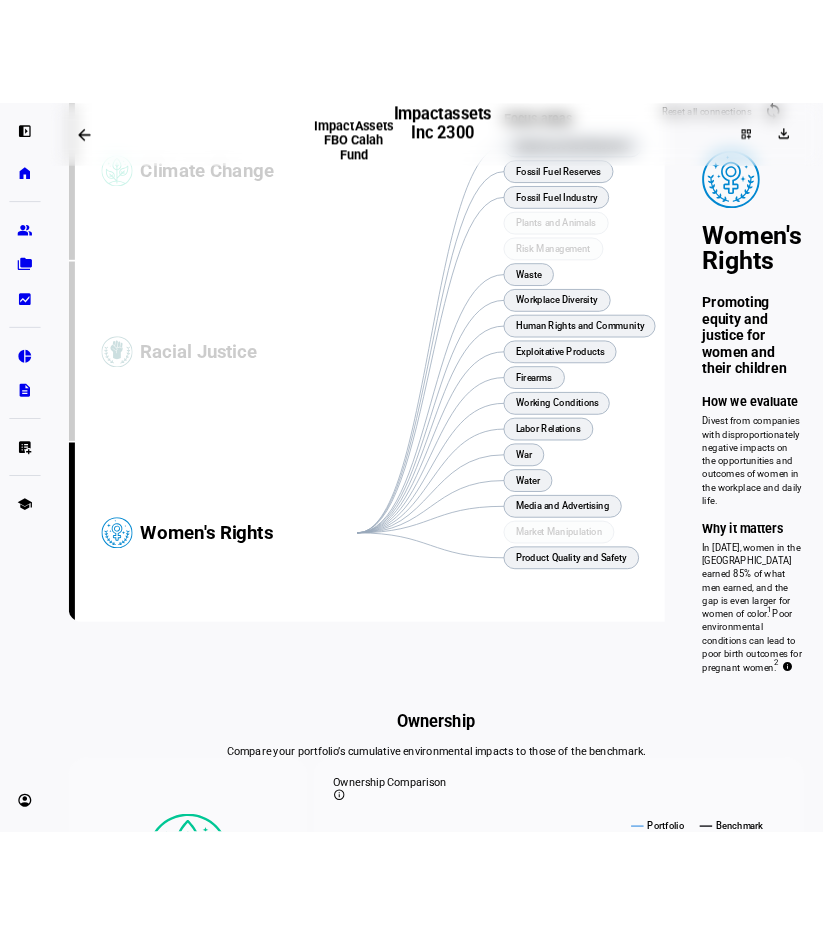 scroll, scrollTop: 248, scrollLeft: 0, axis: vertical 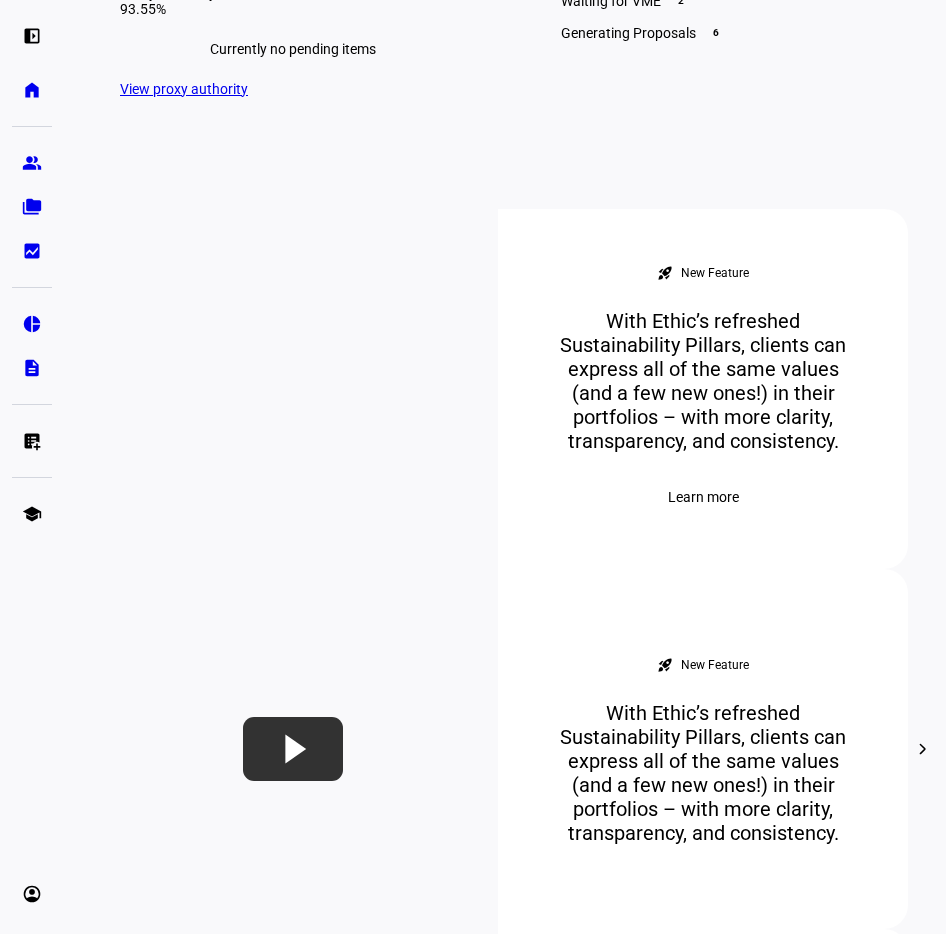 click on "View all households" 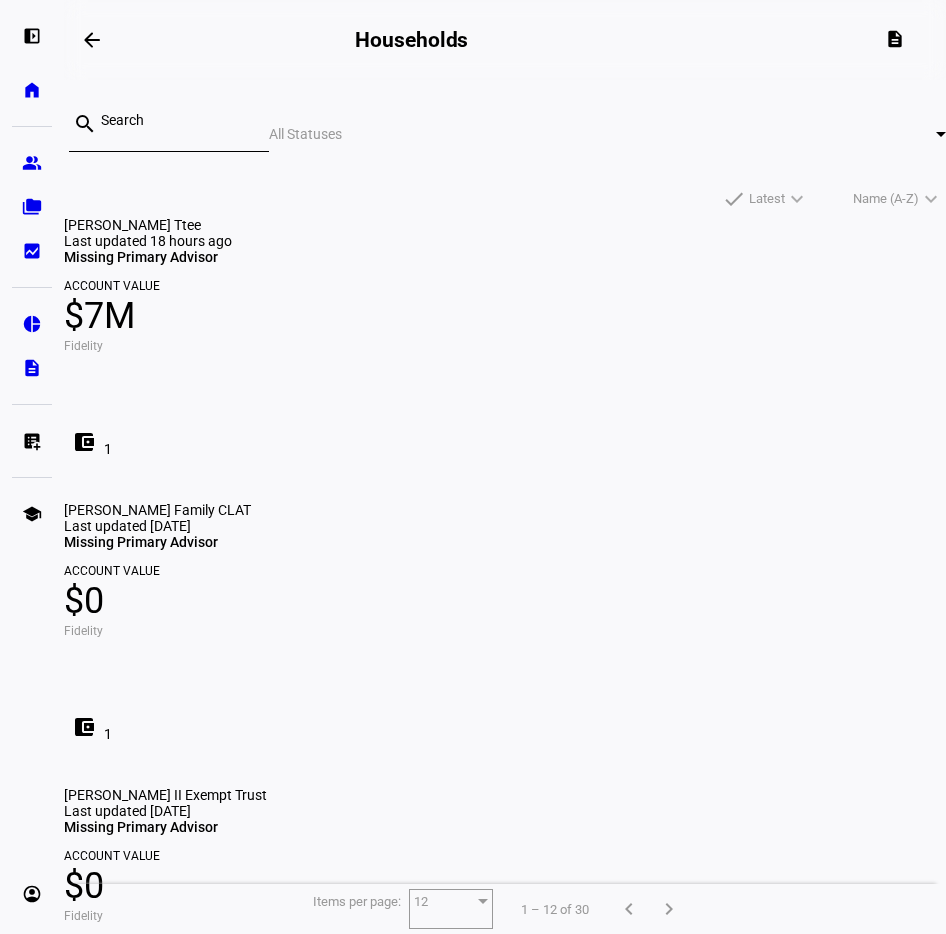 click on "[PERSON_NAME] Ttee  Last updated 18 hours ago  Missing Primary Advisor Account Value $7M Fidelity account_balance_wallet 1" 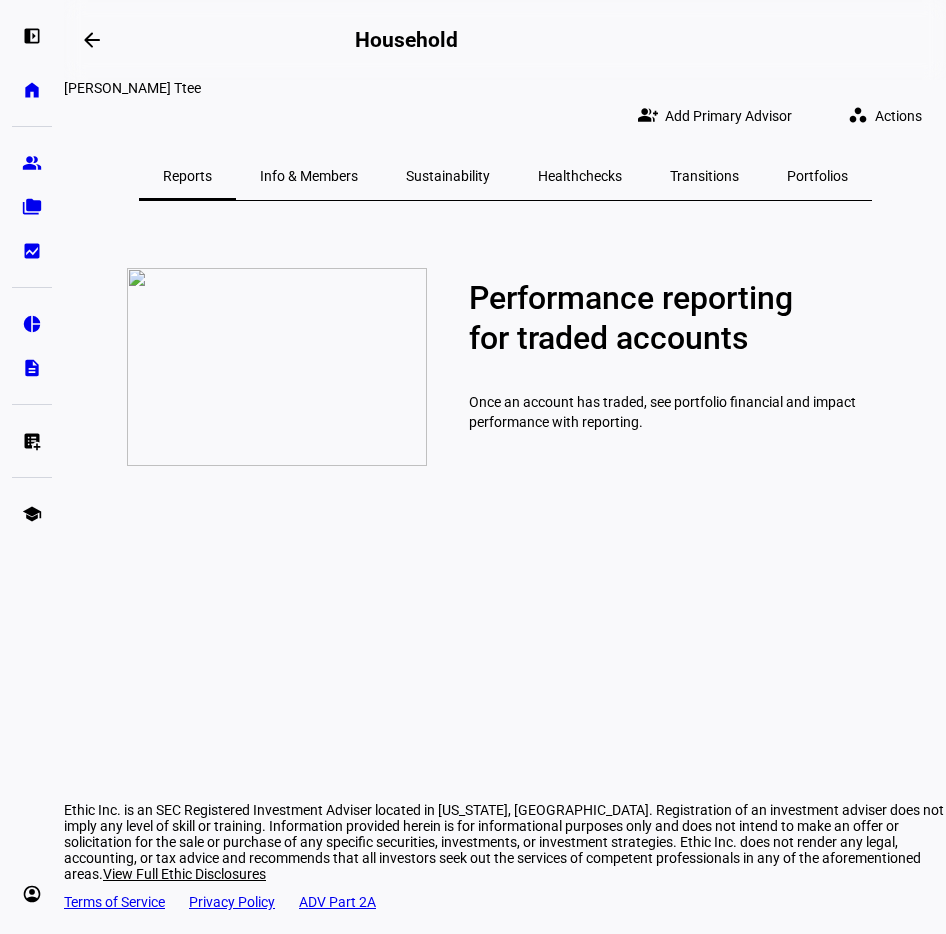 click on "Portfolios" at bounding box center [817, 176] 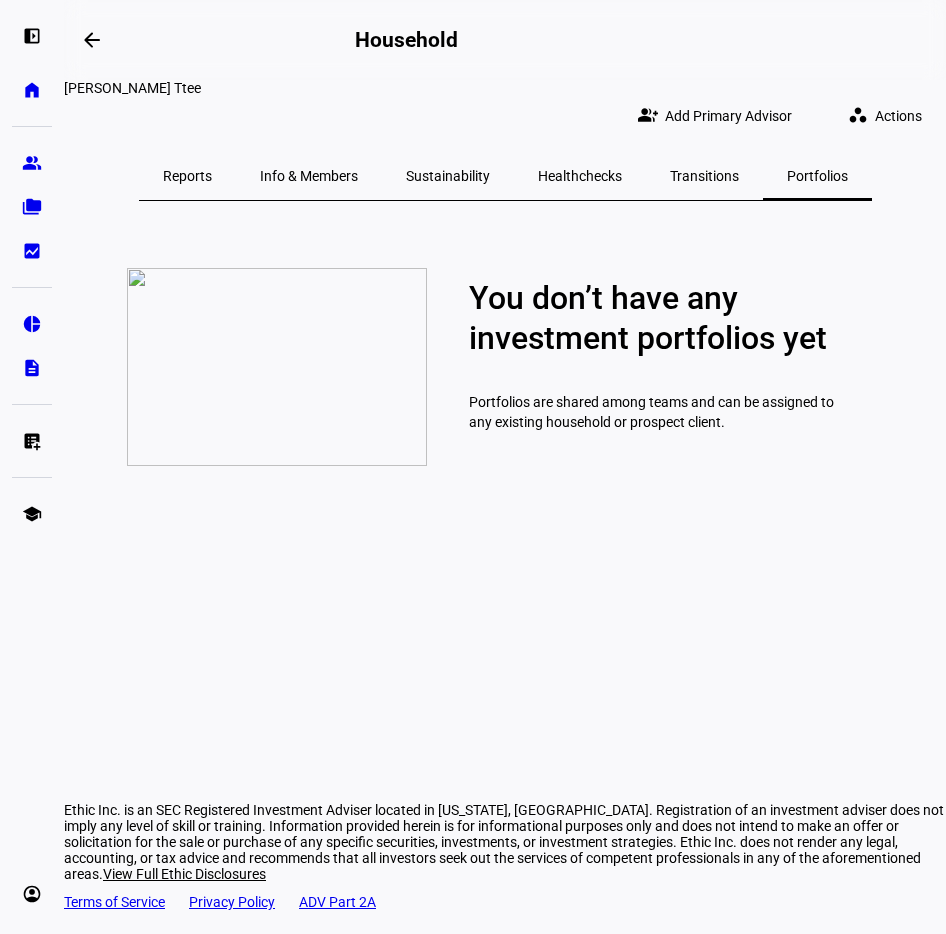 click on "Transitions" at bounding box center (704, 176) 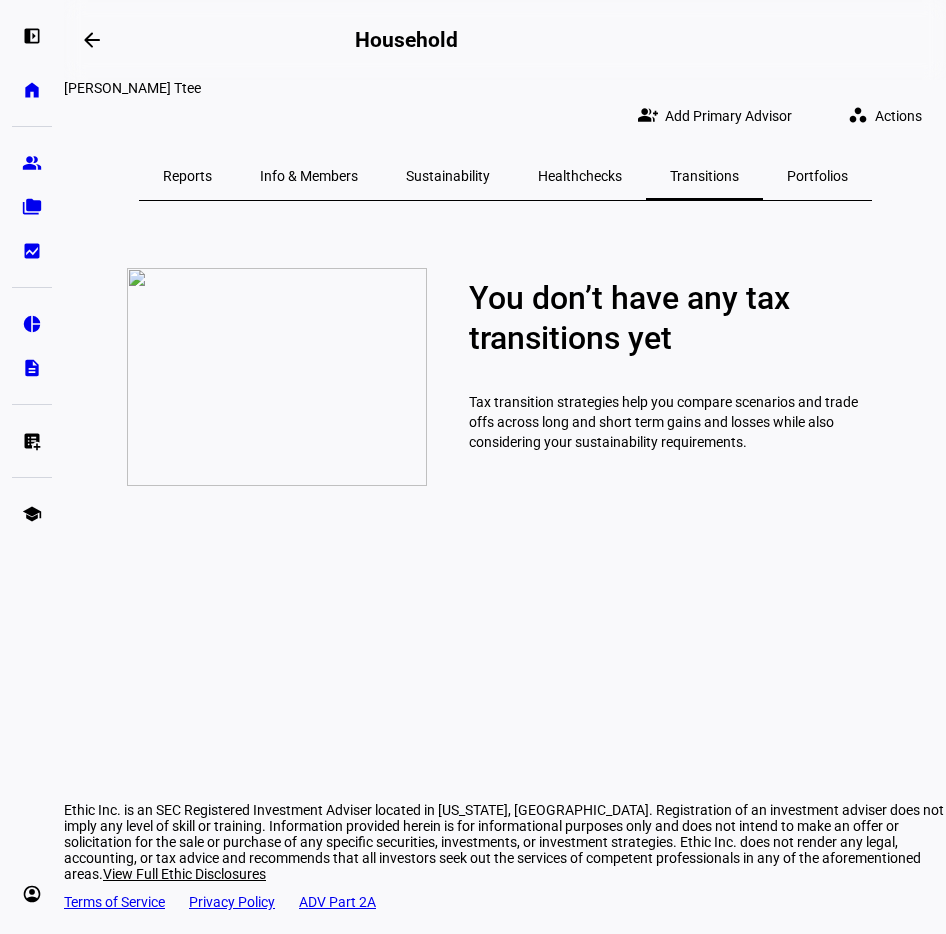 click on "Healthchecks" at bounding box center [580, 176] 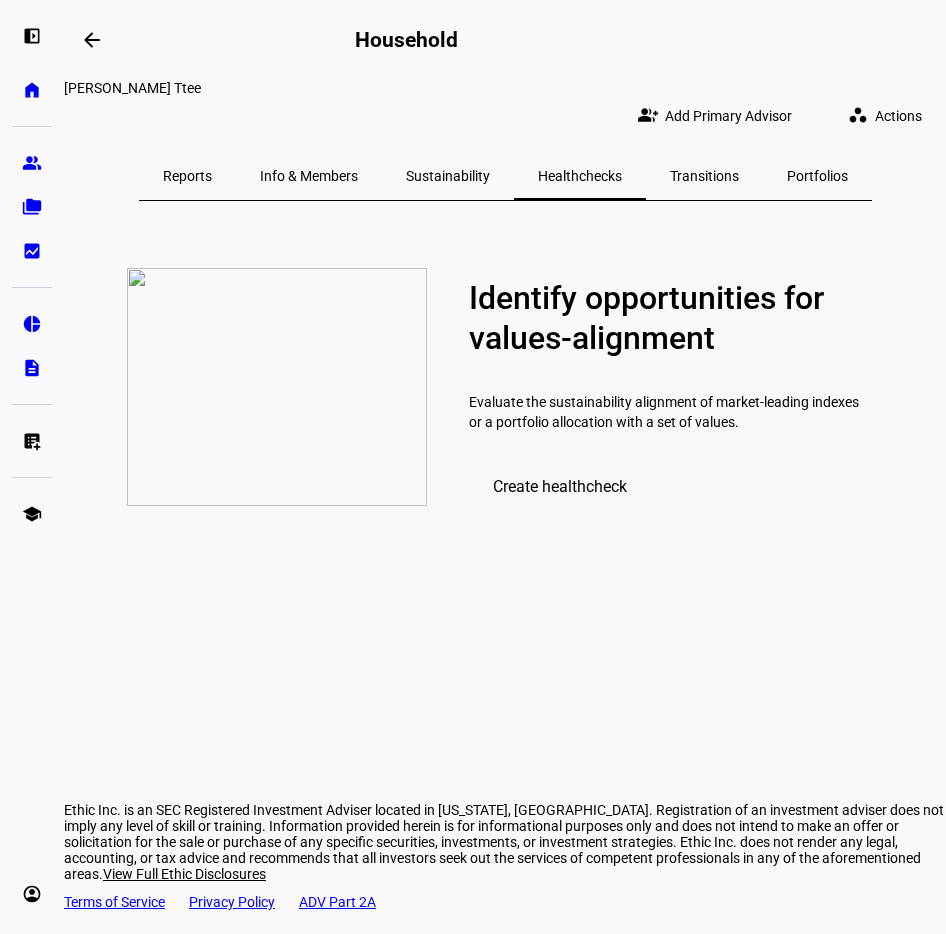 click on "Sustainability" at bounding box center (448, 176) 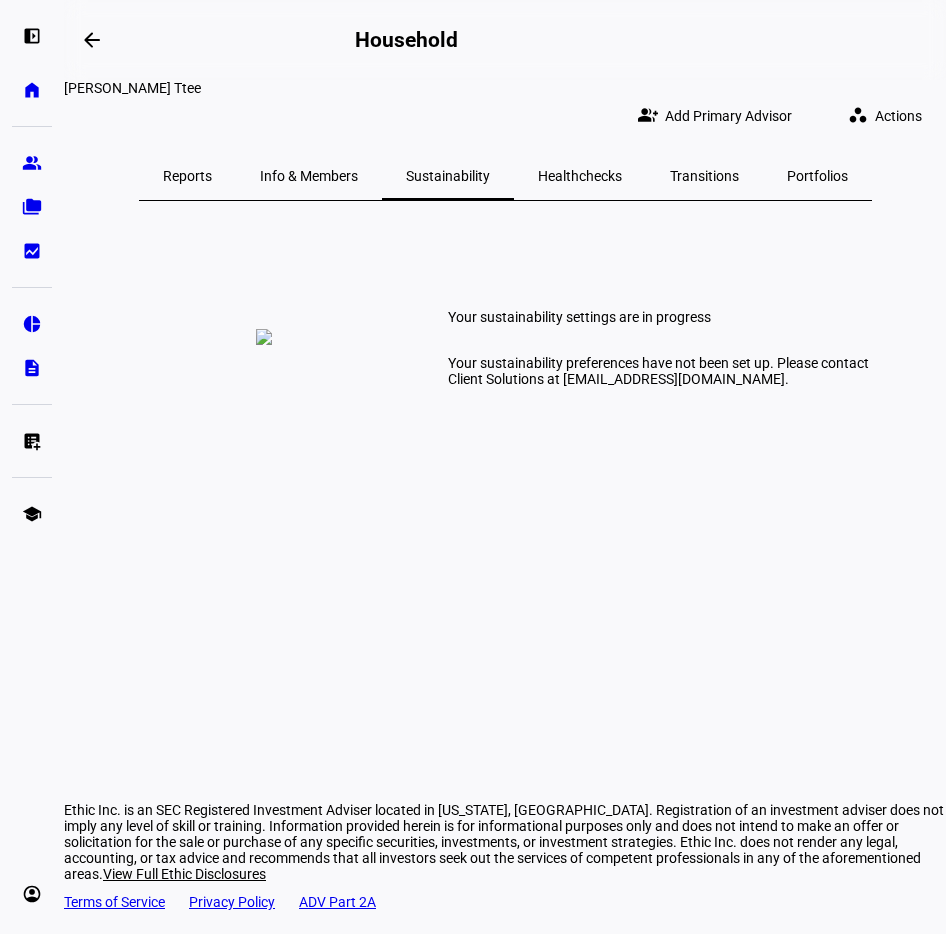 click on "Info & Members" at bounding box center [309, 176] 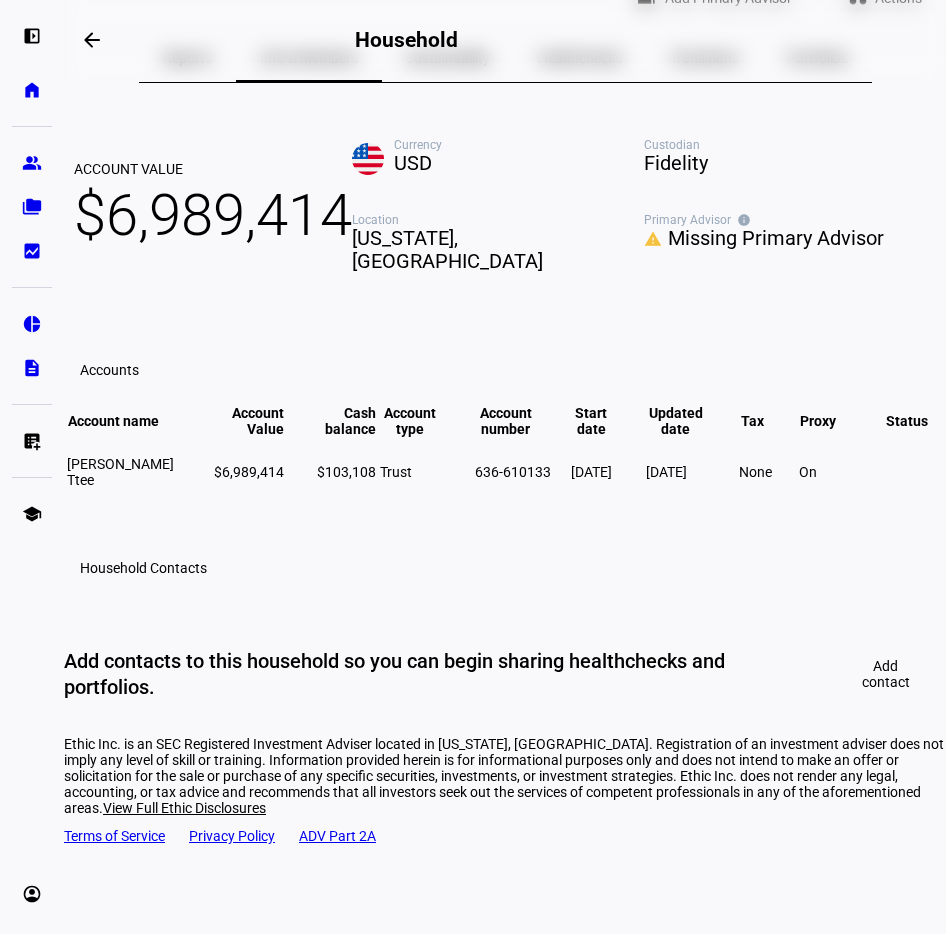 scroll, scrollTop: 293, scrollLeft: 0, axis: vertical 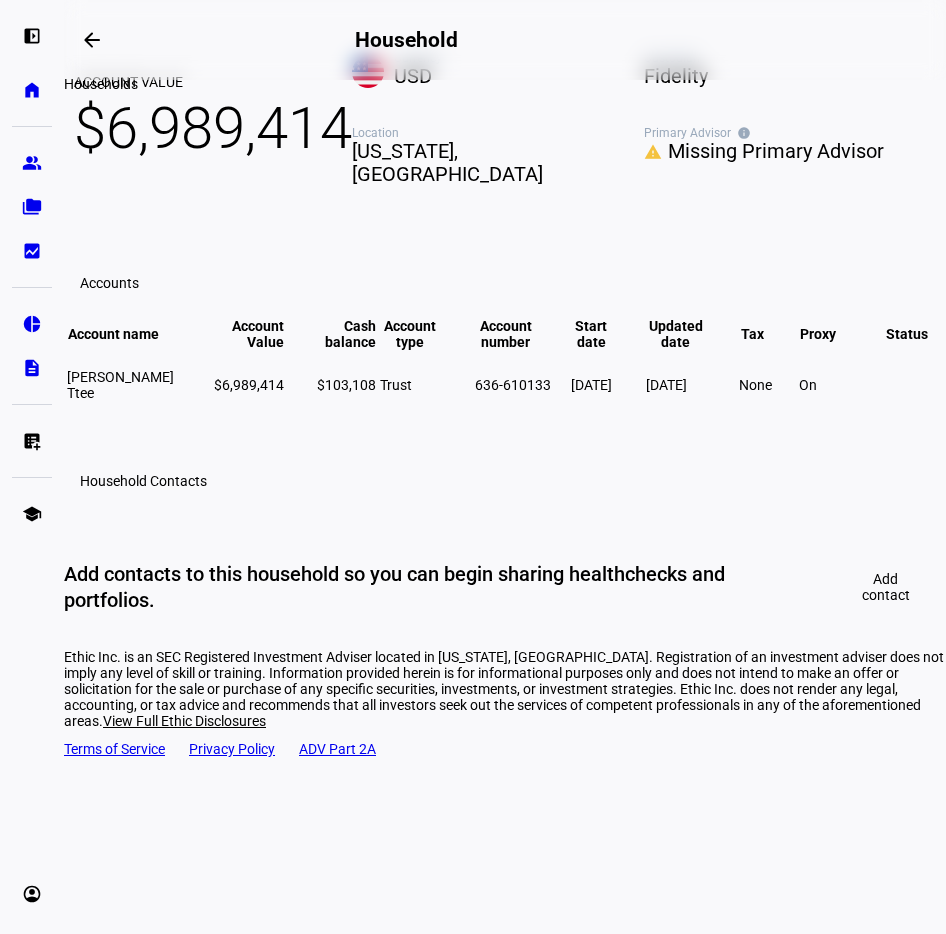 click at bounding box center [92, 40] 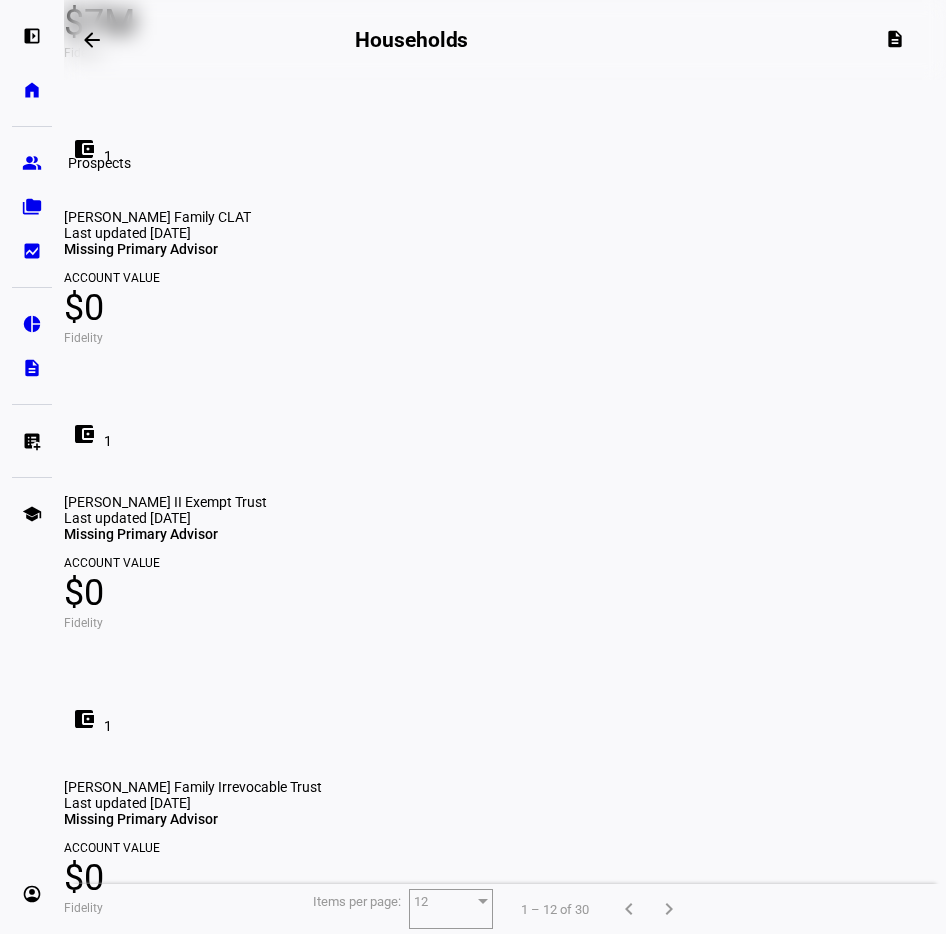 click on "group  Prospects" at bounding box center [32, 163] 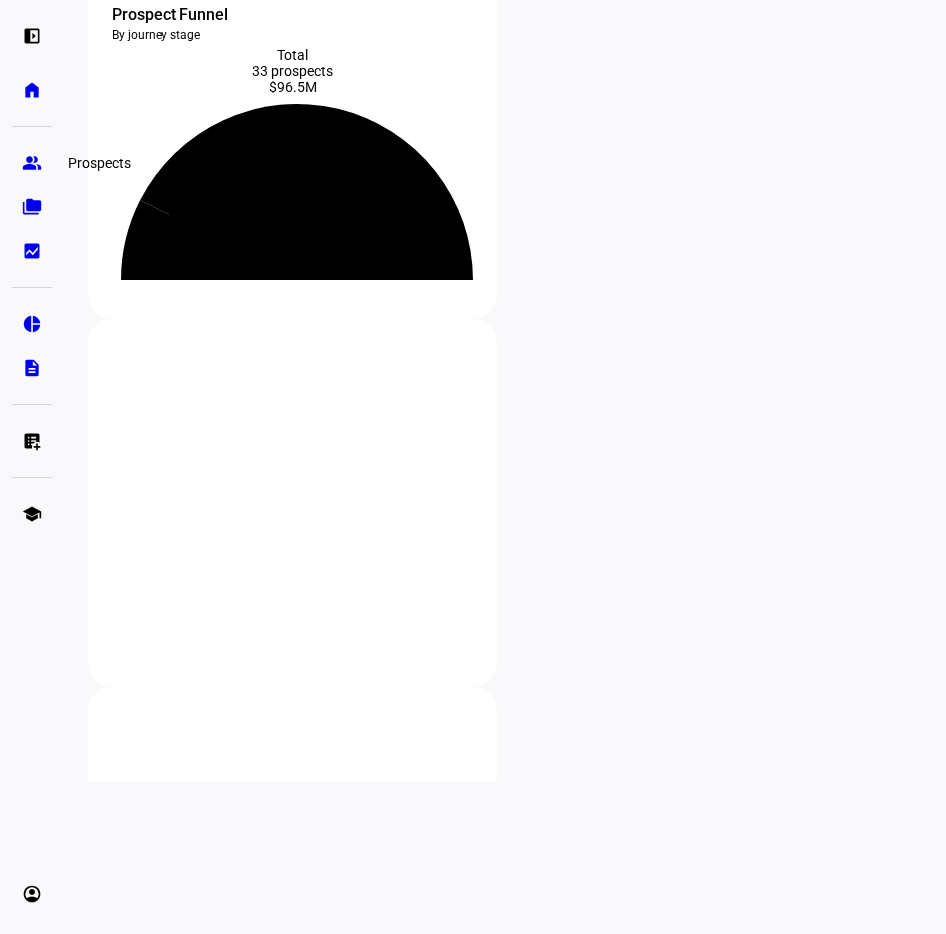 scroll, scrollTop: 0, scrollLeft: 0, axis: both 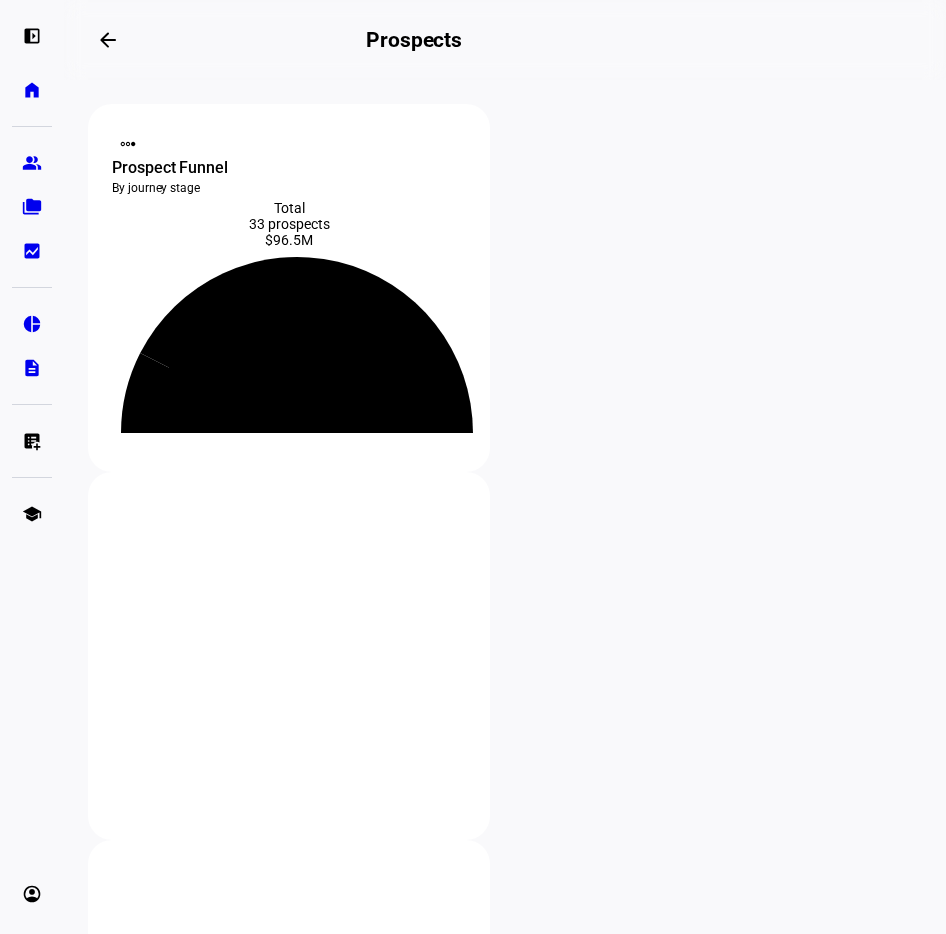 click on "Portfolio" 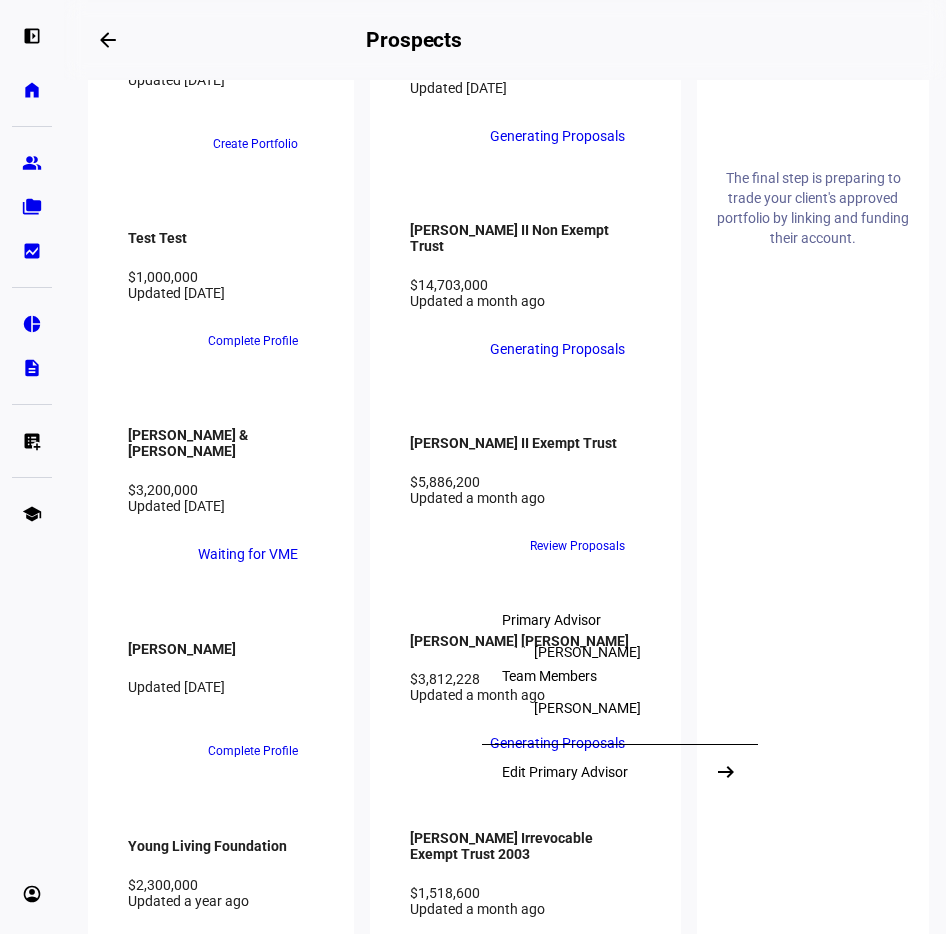 scroll, scrollTop: 2241, scrollLeft: 0, axis: vertical 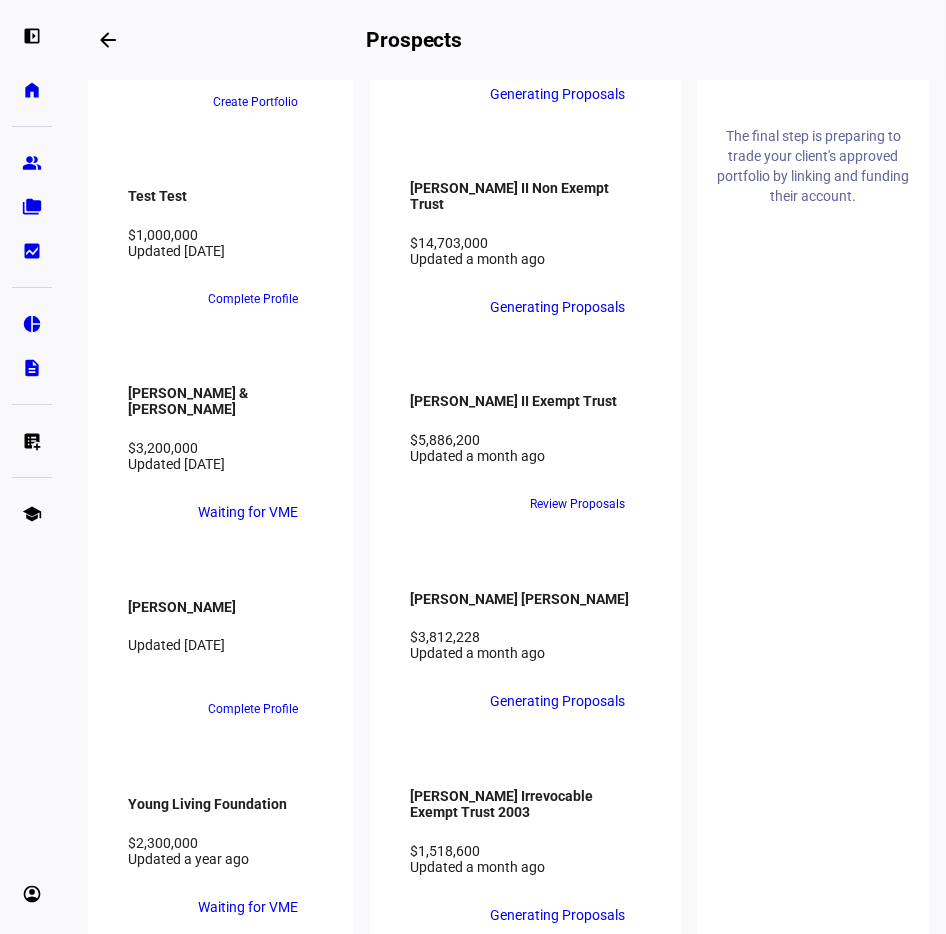 click on "[PERSON_NAME]" 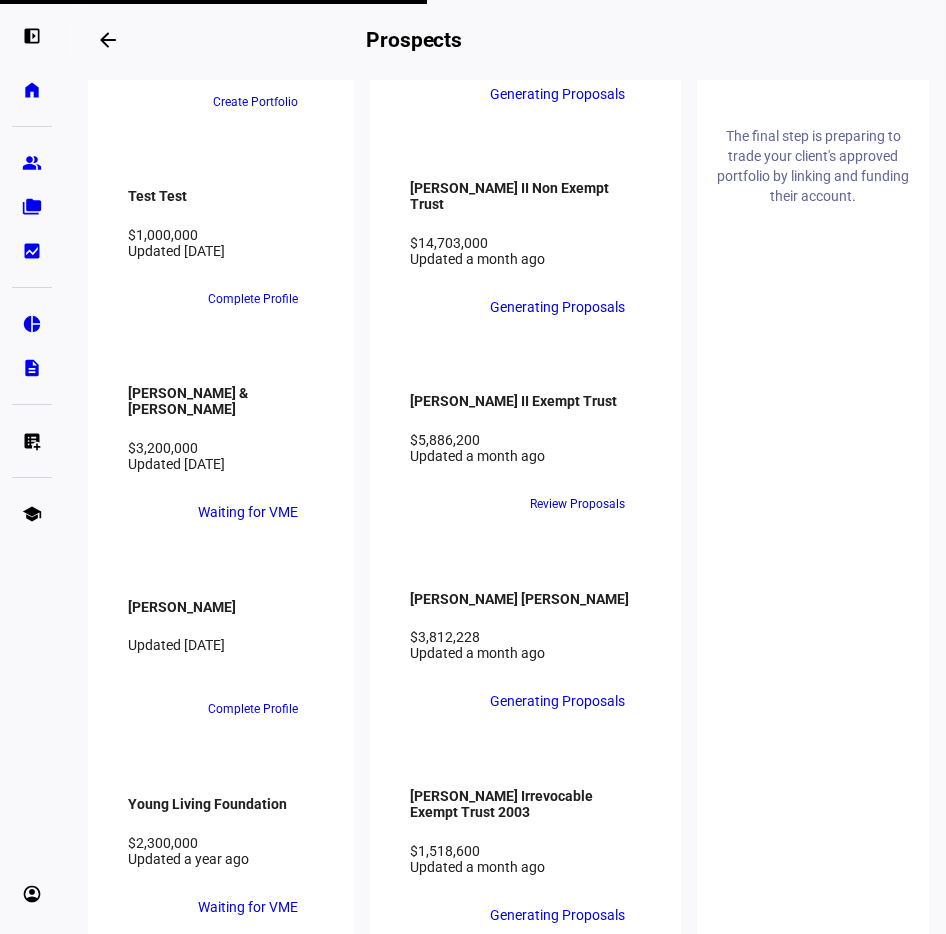 click on "[PERSON_NAME]" 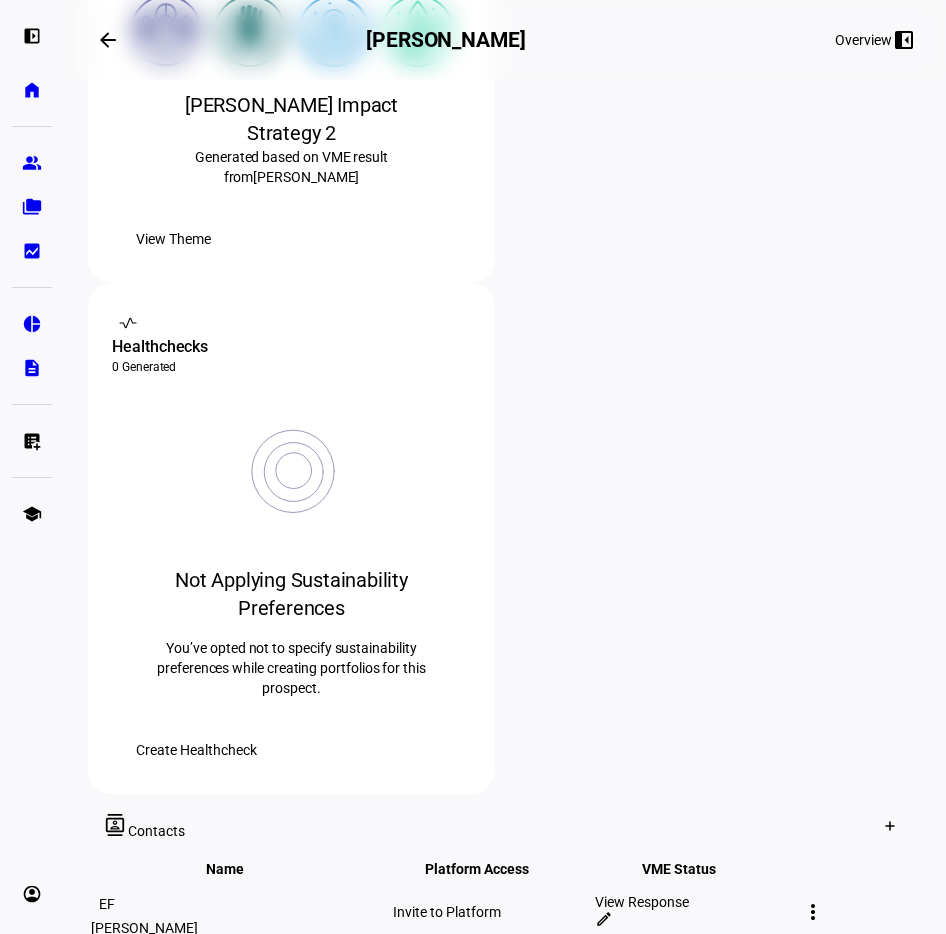 scroll, scrollTop: 0, scrollLeft: 0, axis: both 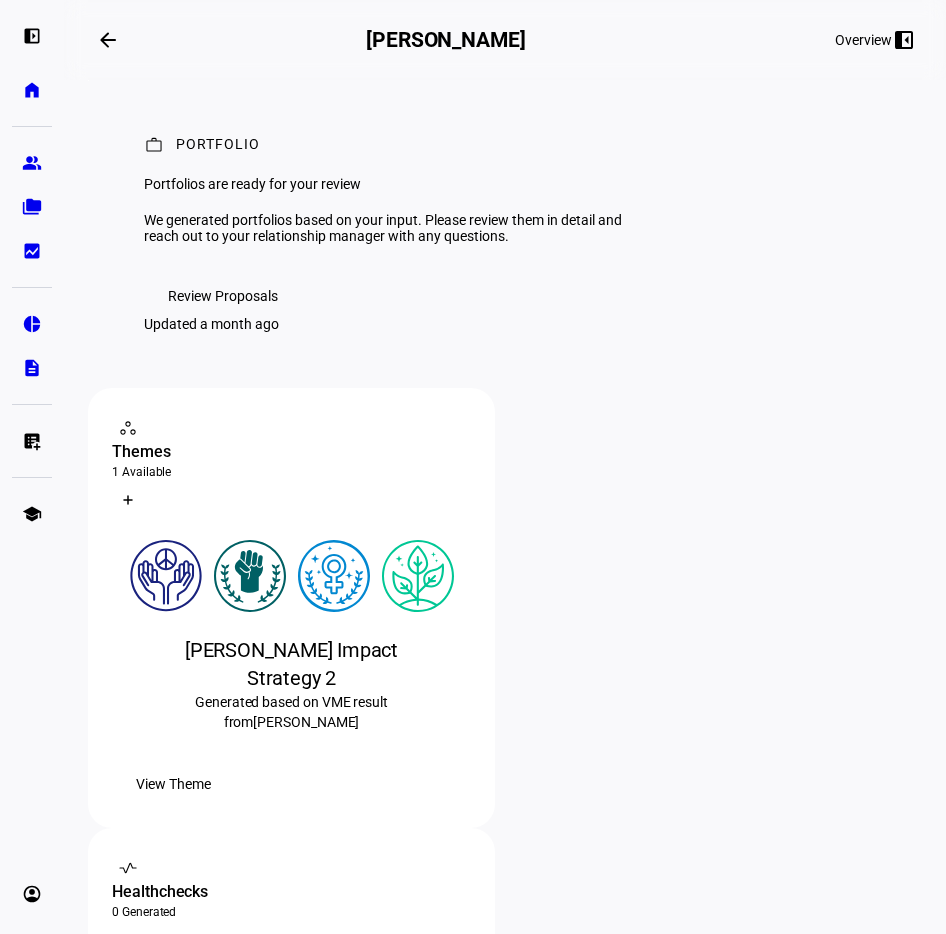 click on "Review Proposals" 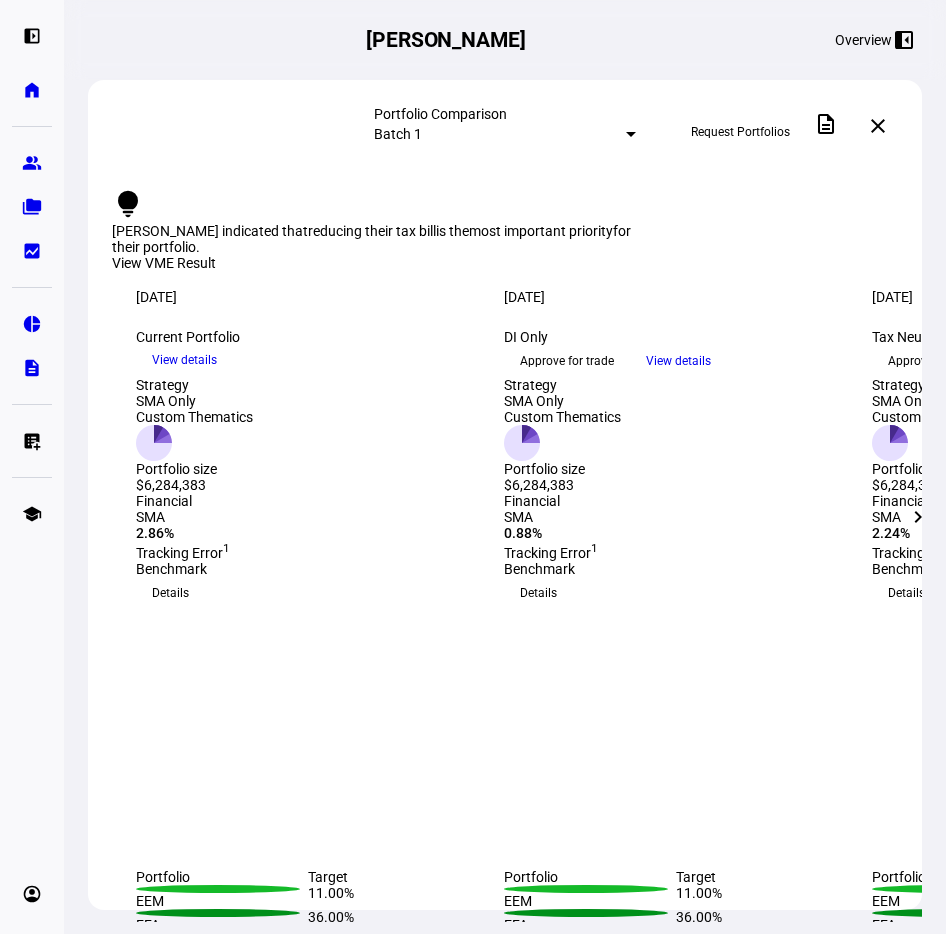 click on "Request Portfolios" 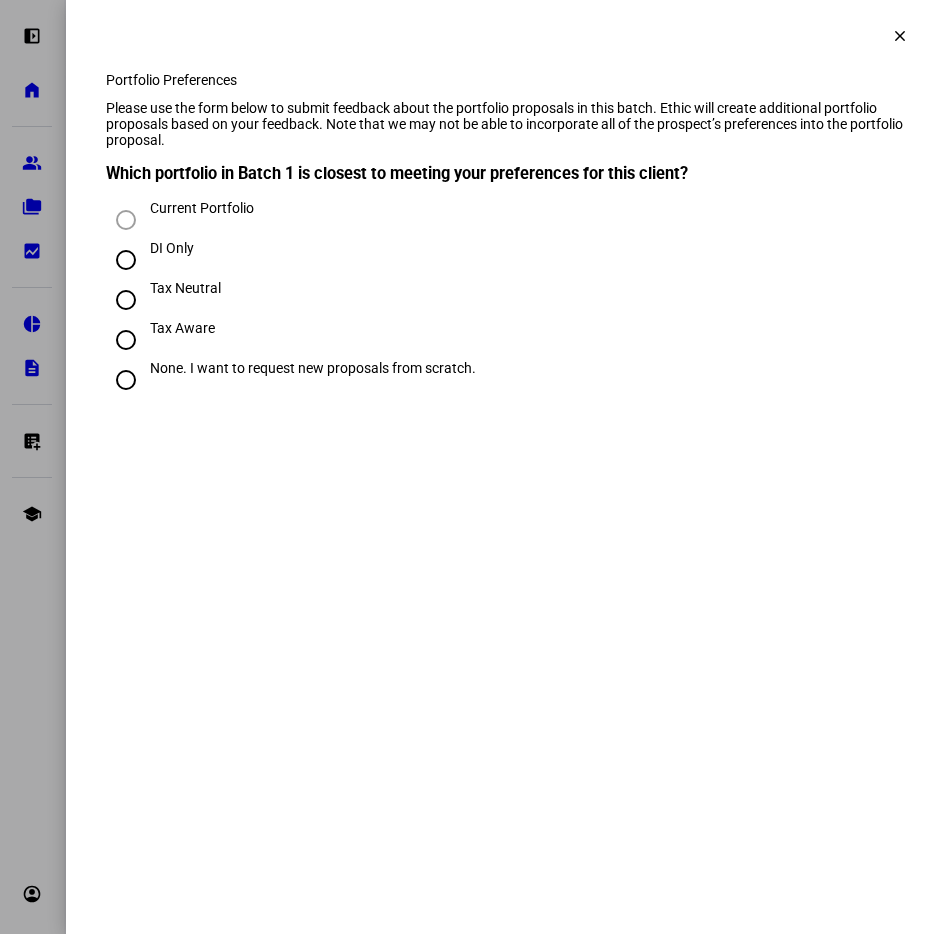click on "Tax Neutral" at bounding box center [185, 288] 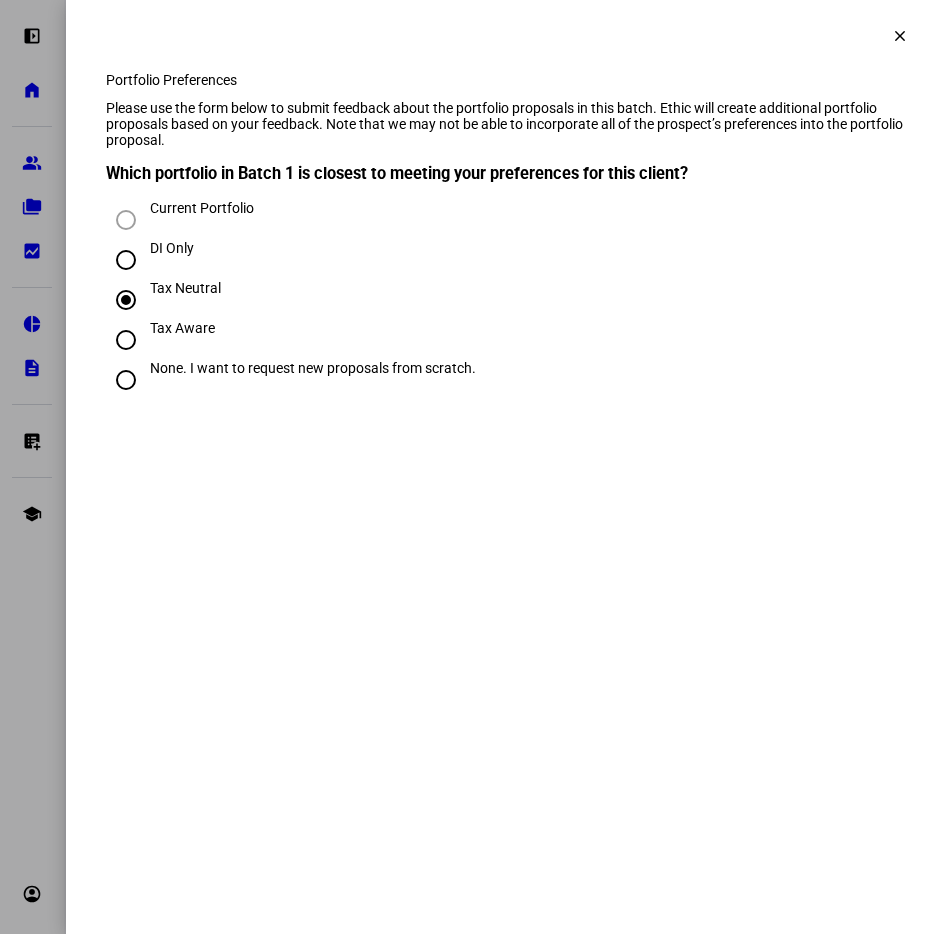 click on "None. I want to request new proposals from scratch." at bounding box center [313, 368] 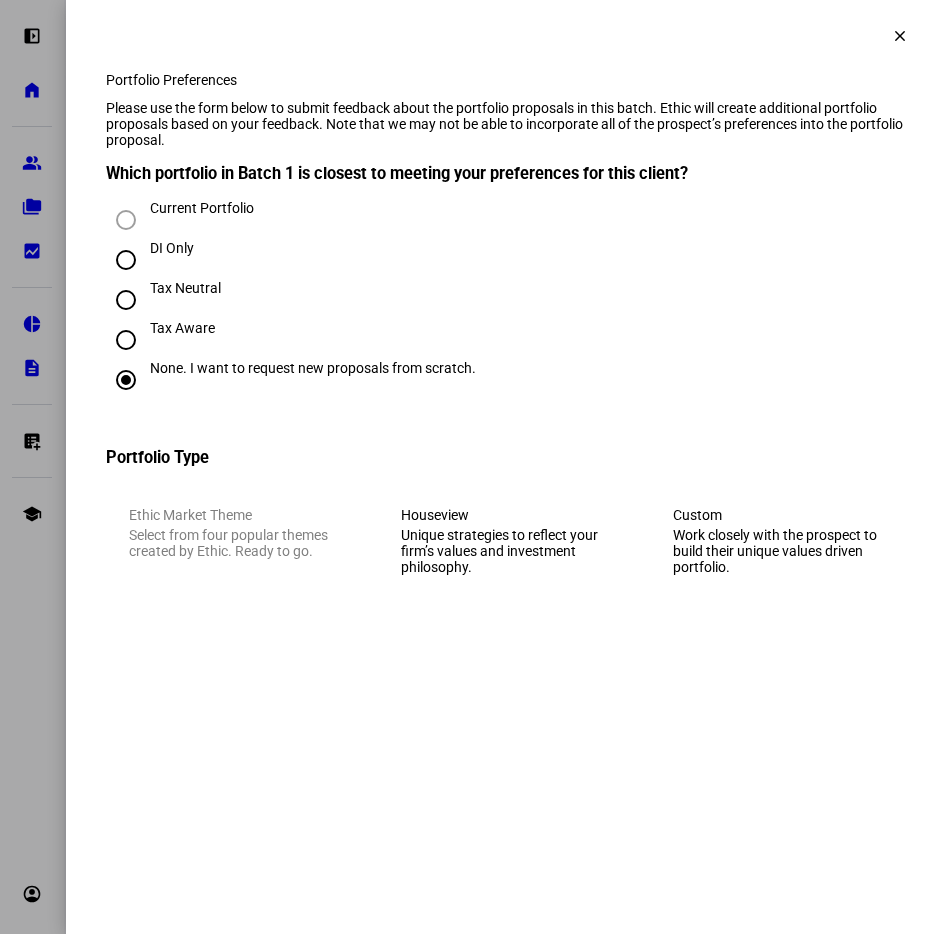 click on "Custom
Work closely with the prospect to build their unique values driven portfolio." 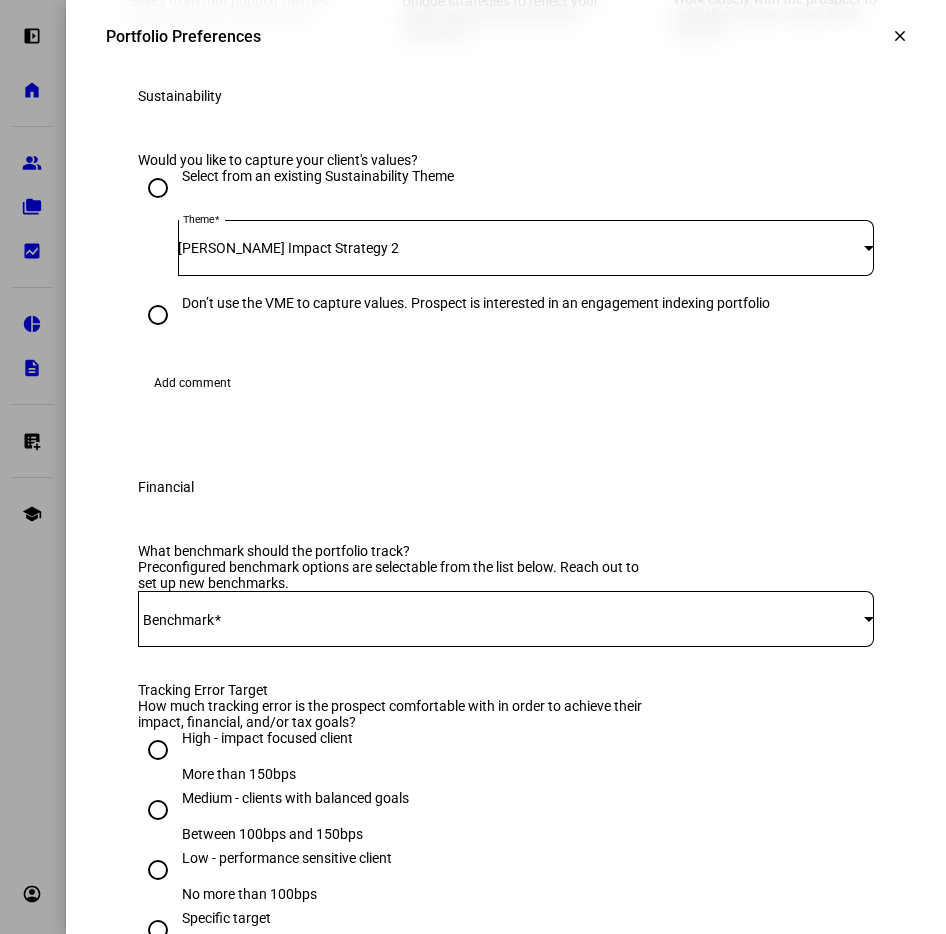 scroll, scrollTop: 620, scrollLeft: 0, axis: vertical 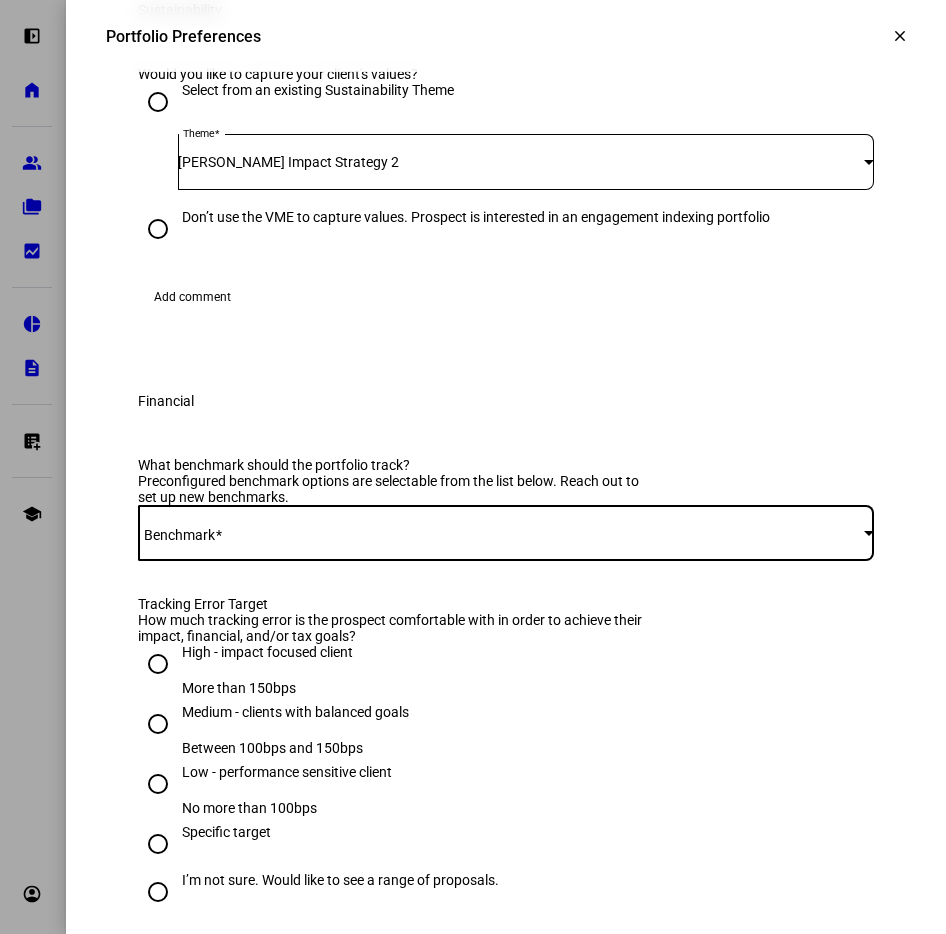 click at bounding box center (501, 533) 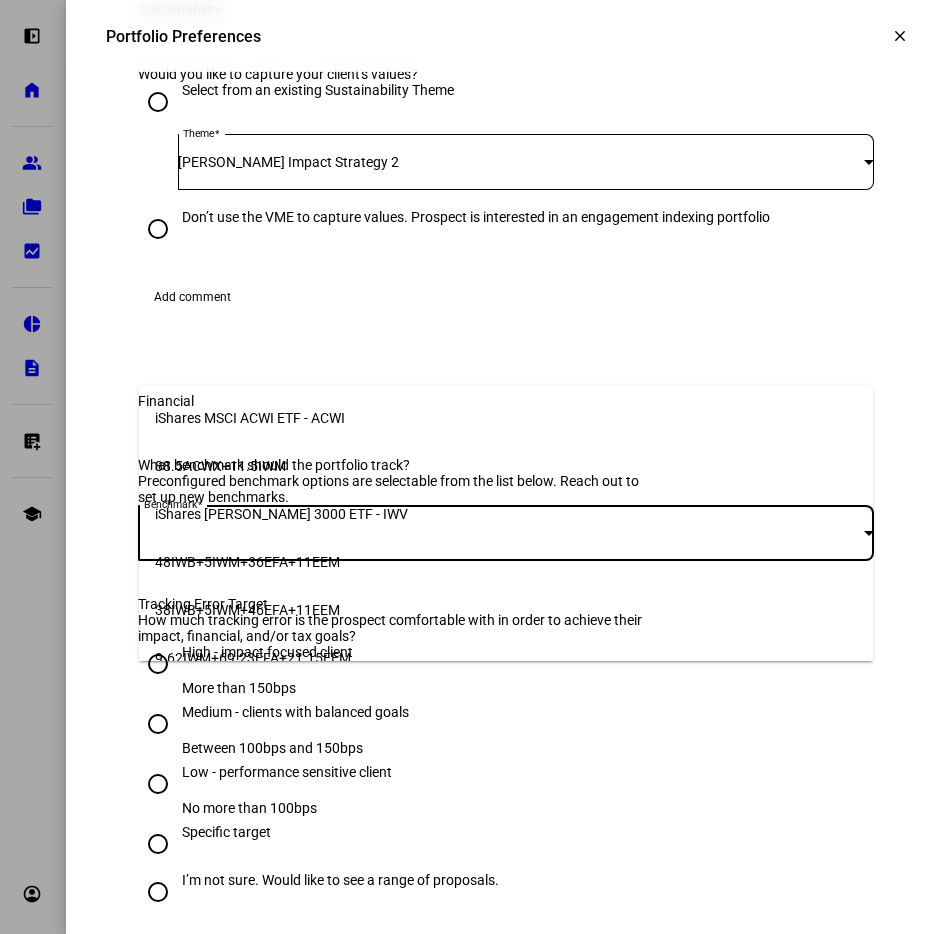 click on "48IWB+5IWM+36EFA+11EEM" at bounding box center [506, 562] 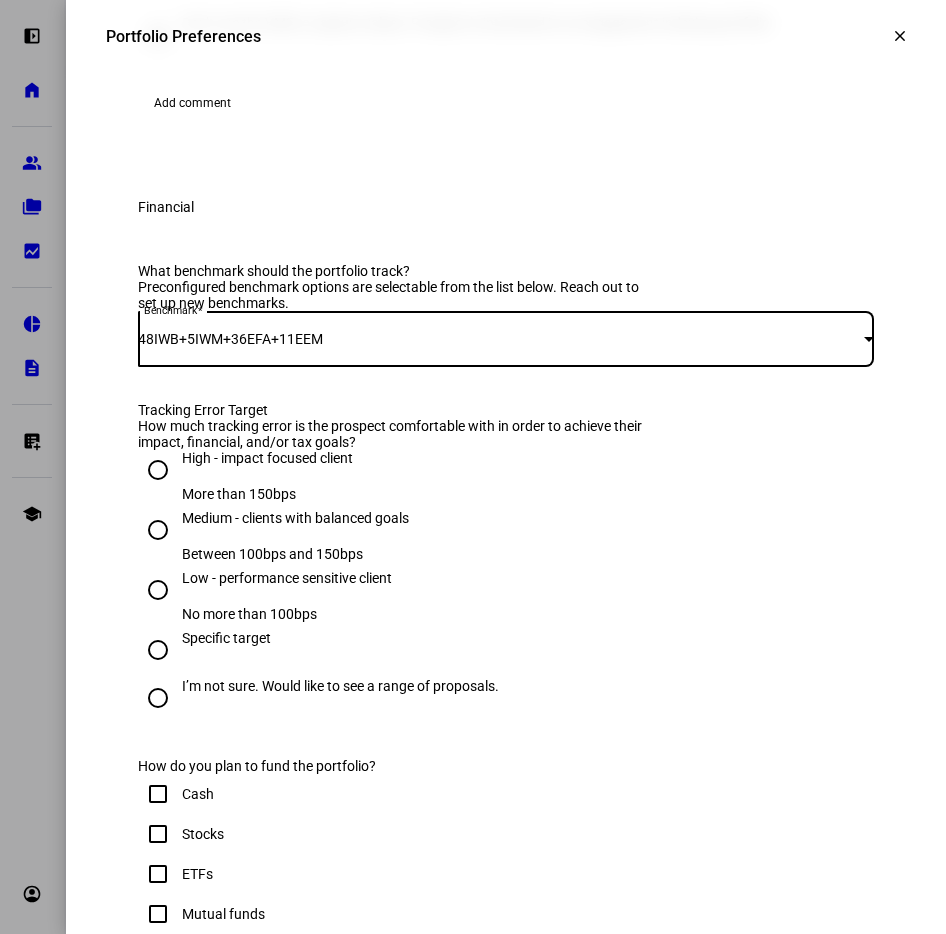 scroll, scrollTop: 932, scrollLeft: 0, axis: vertical 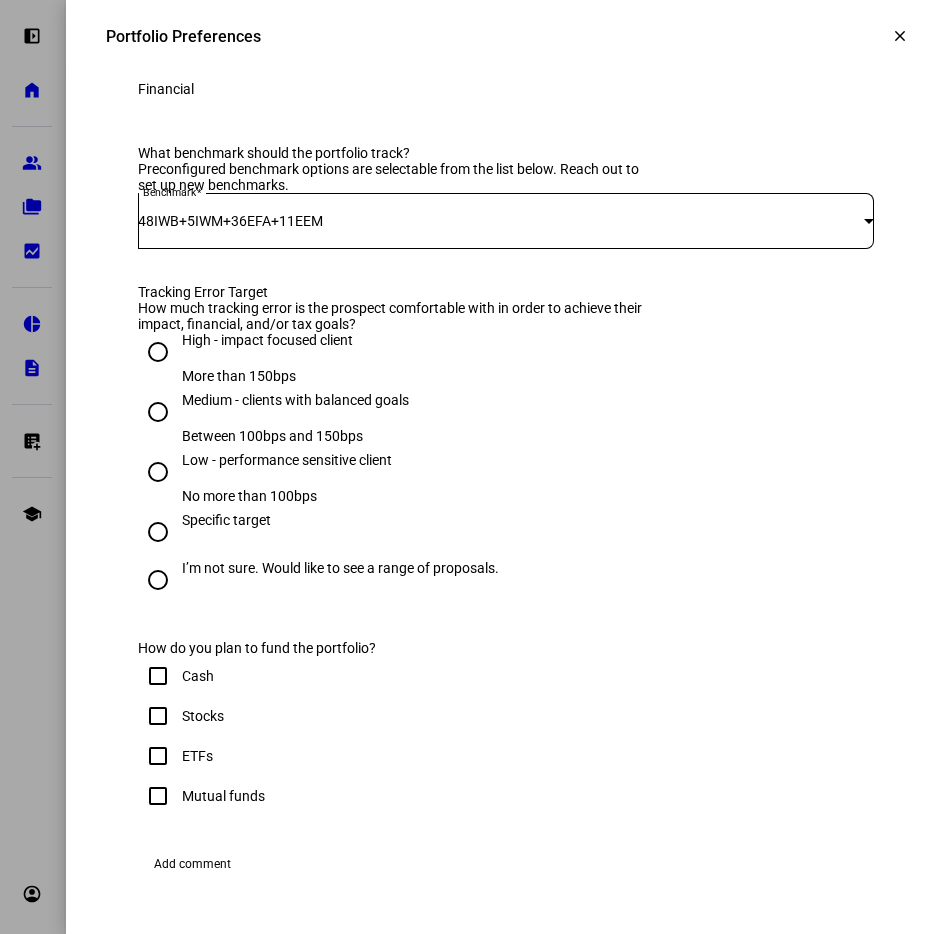 click on "Medium - clients with balanced goals" at bounding box center (295, 400) 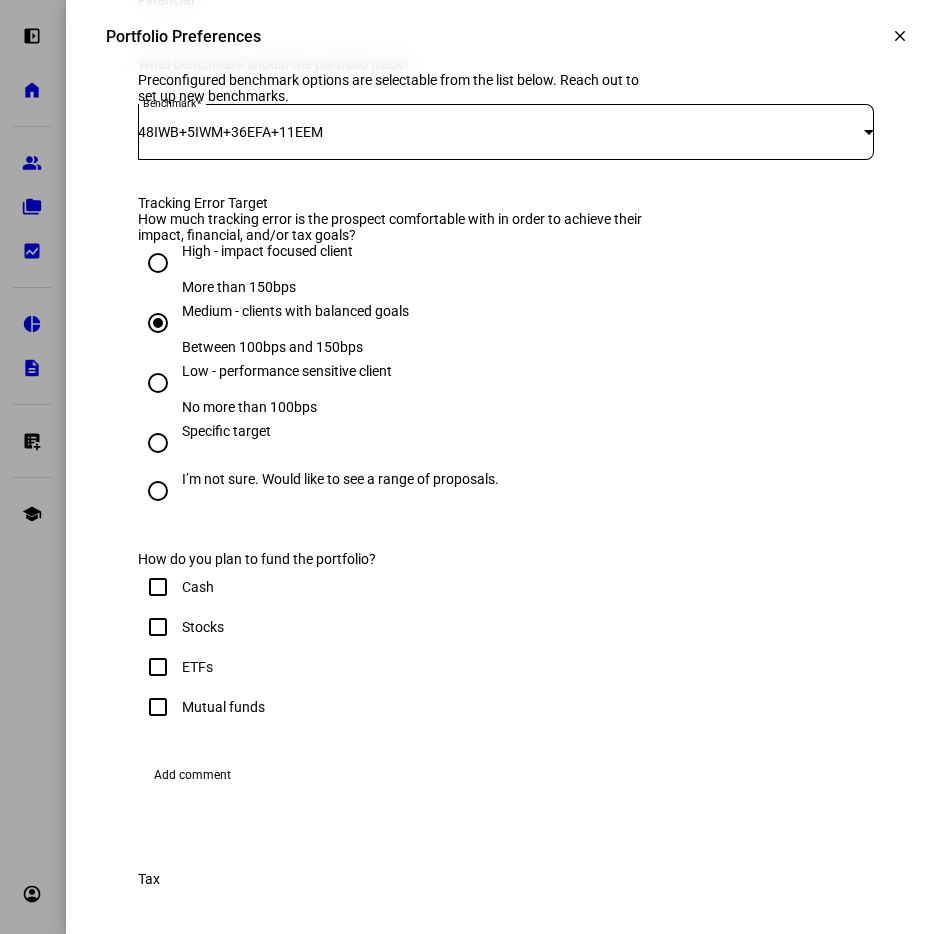 scroll, scrollTop: 1044, scrollLeft: 0, axis: vertical 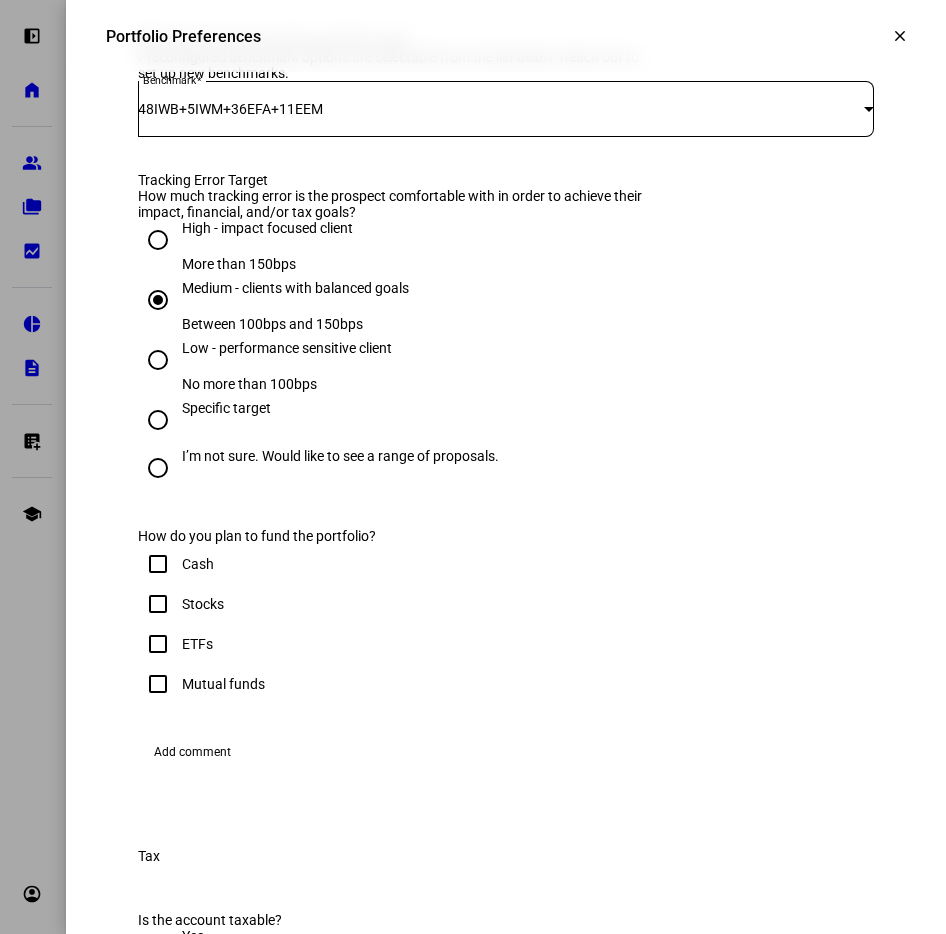 click on "I’m not sure. Would like to see a range of proposals." at bounding box center [340, 456] 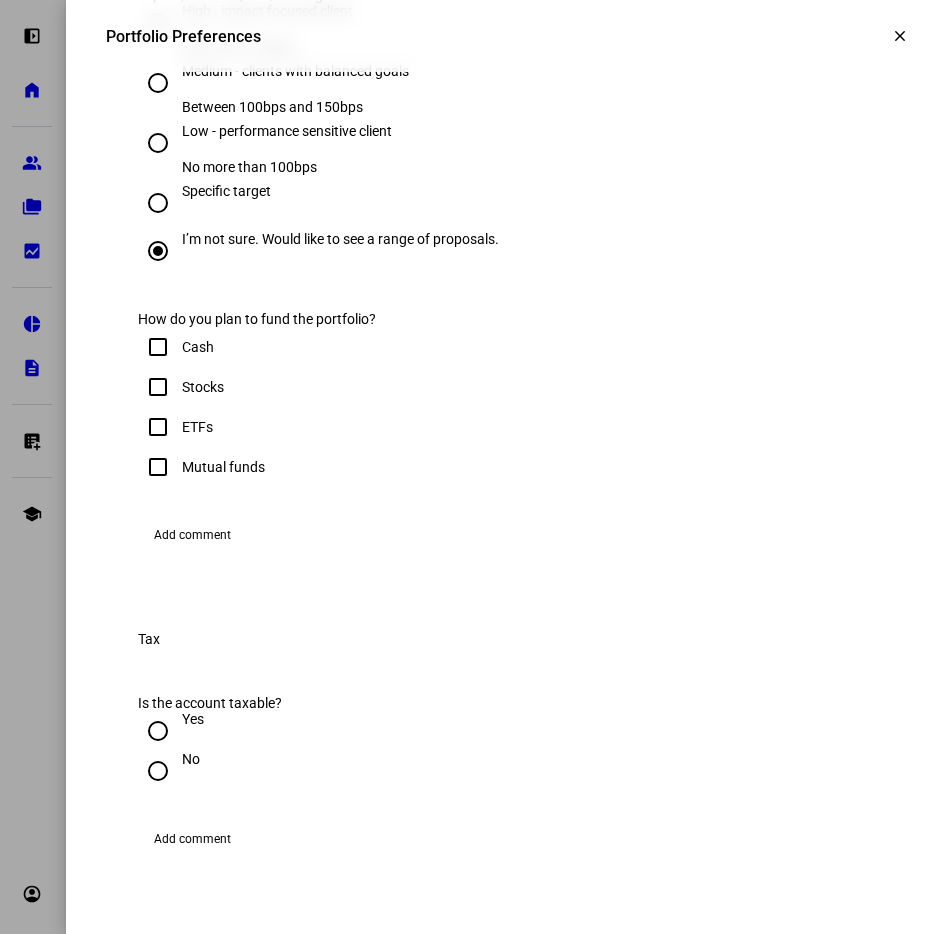 scroll, scrollTop: 1328, scrollLeft: 0, axis: vertical 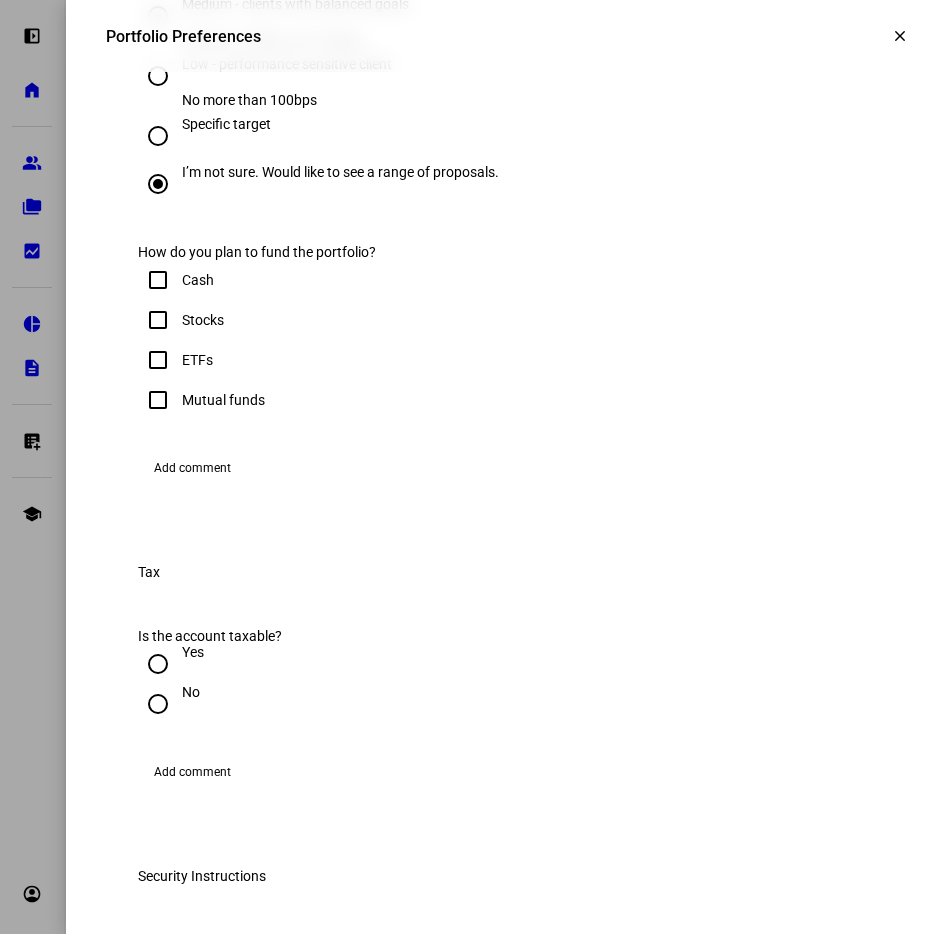 click on "Stocks" at bounding box center (203, 320) 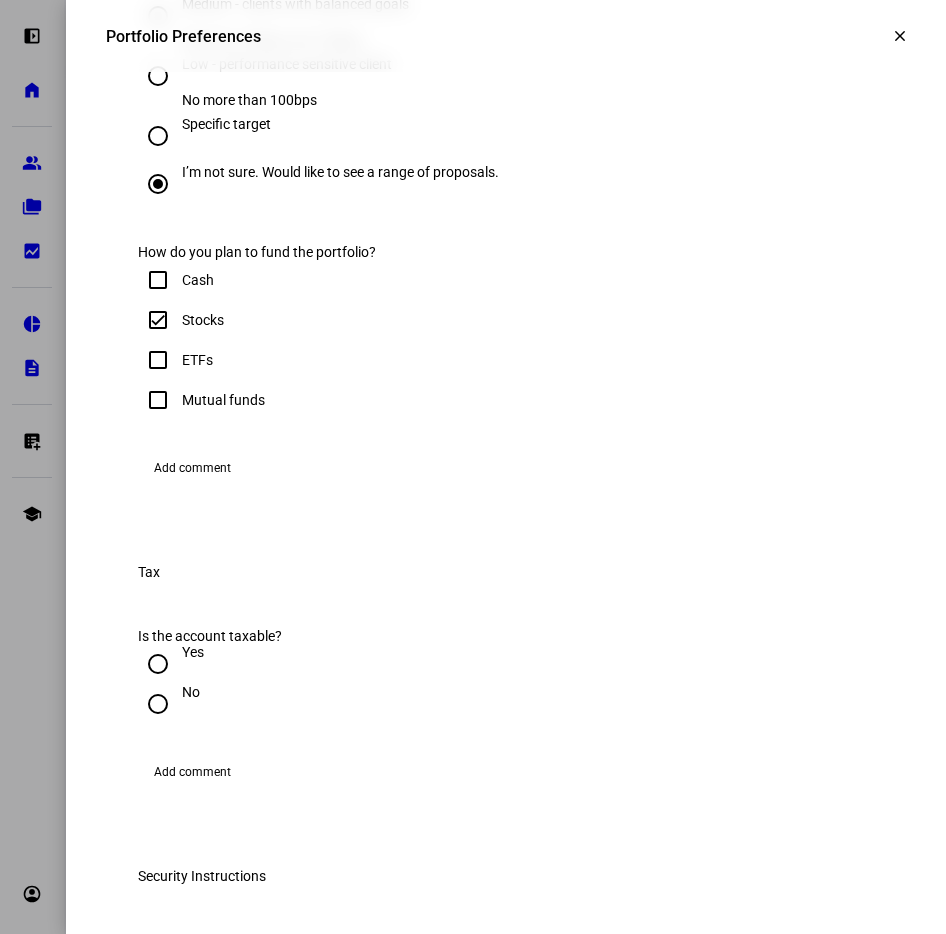 checkbox on "true" 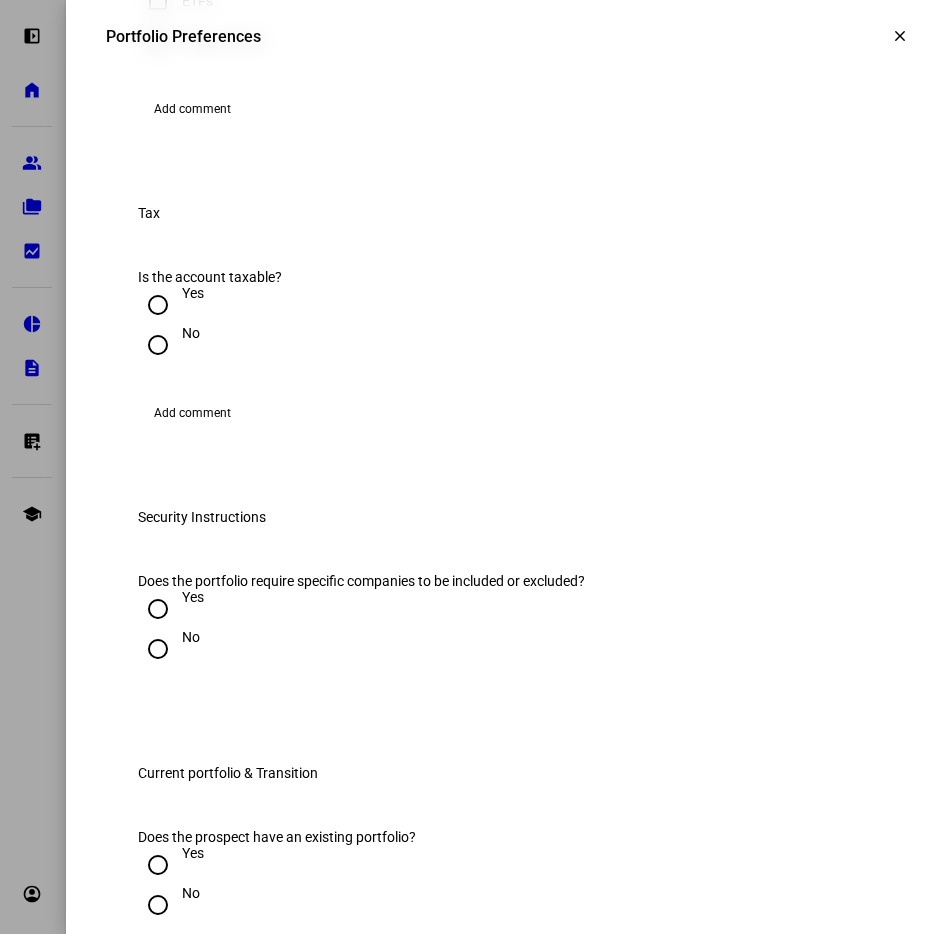 scroll, scrollTop: 1795, scrollLeft: 0, axis: vertical 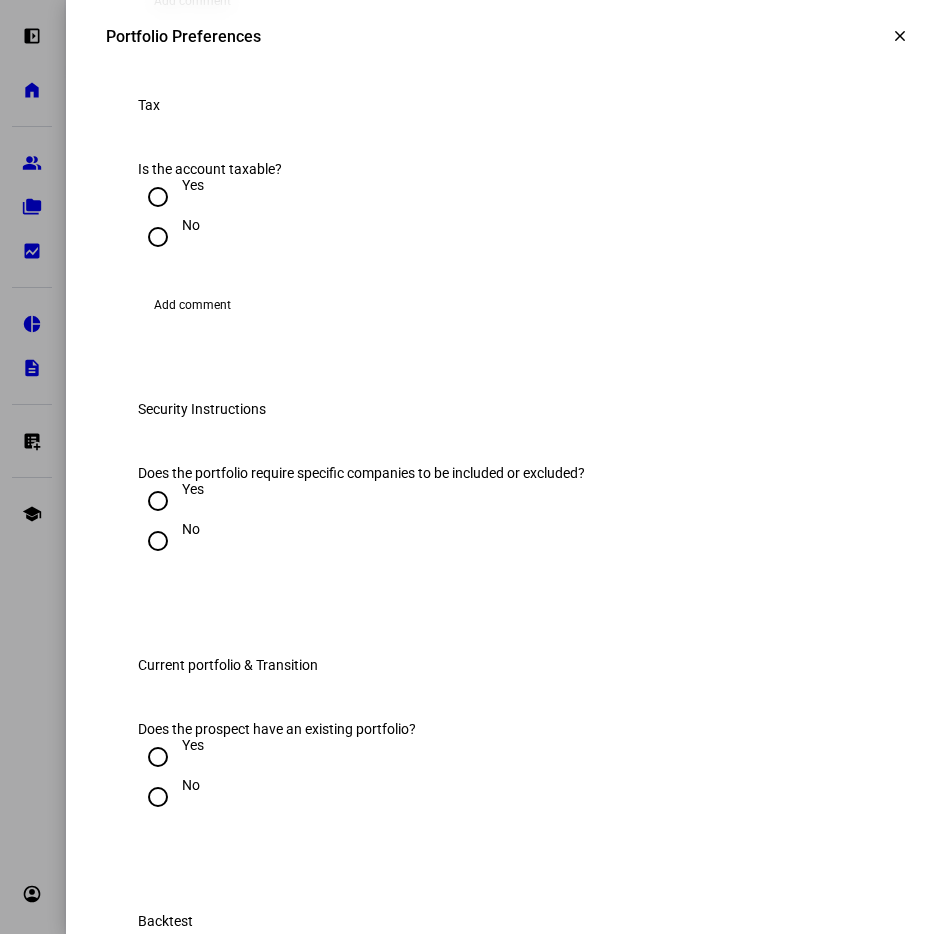 click on "Yes" at bounding box center [193, 185] 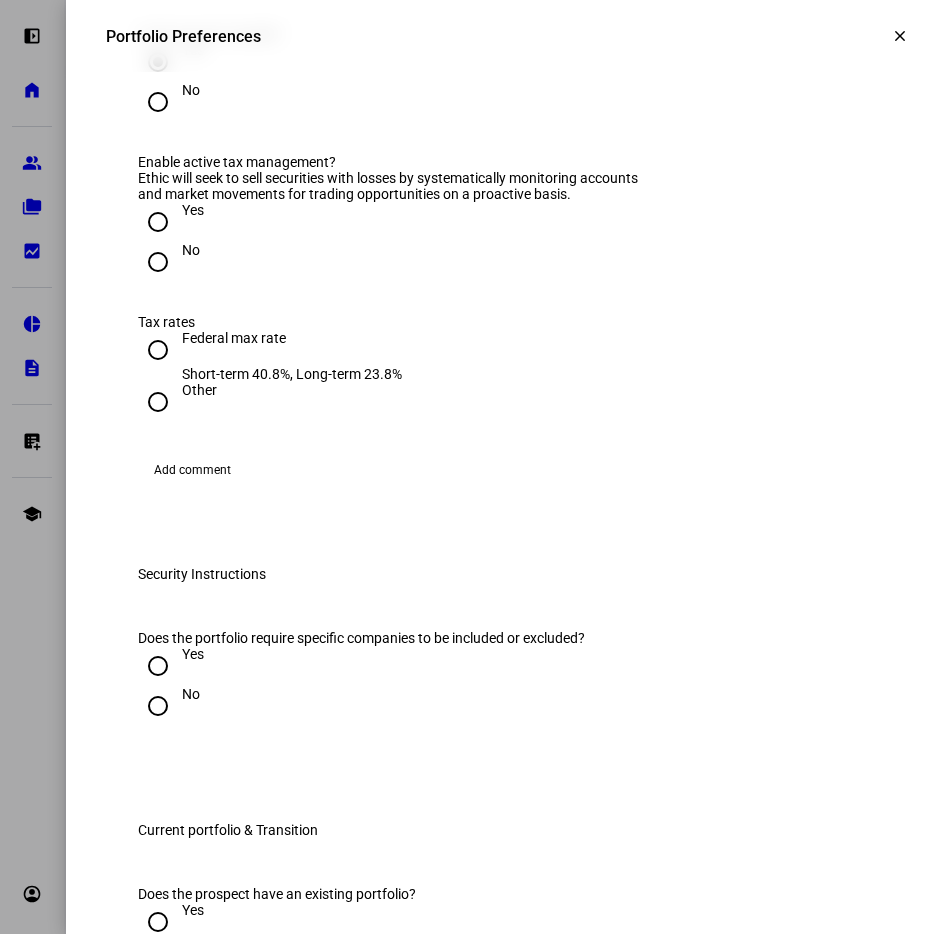 scroll, scrollTop: 1937, scrollLeft: 0, axis: vertical 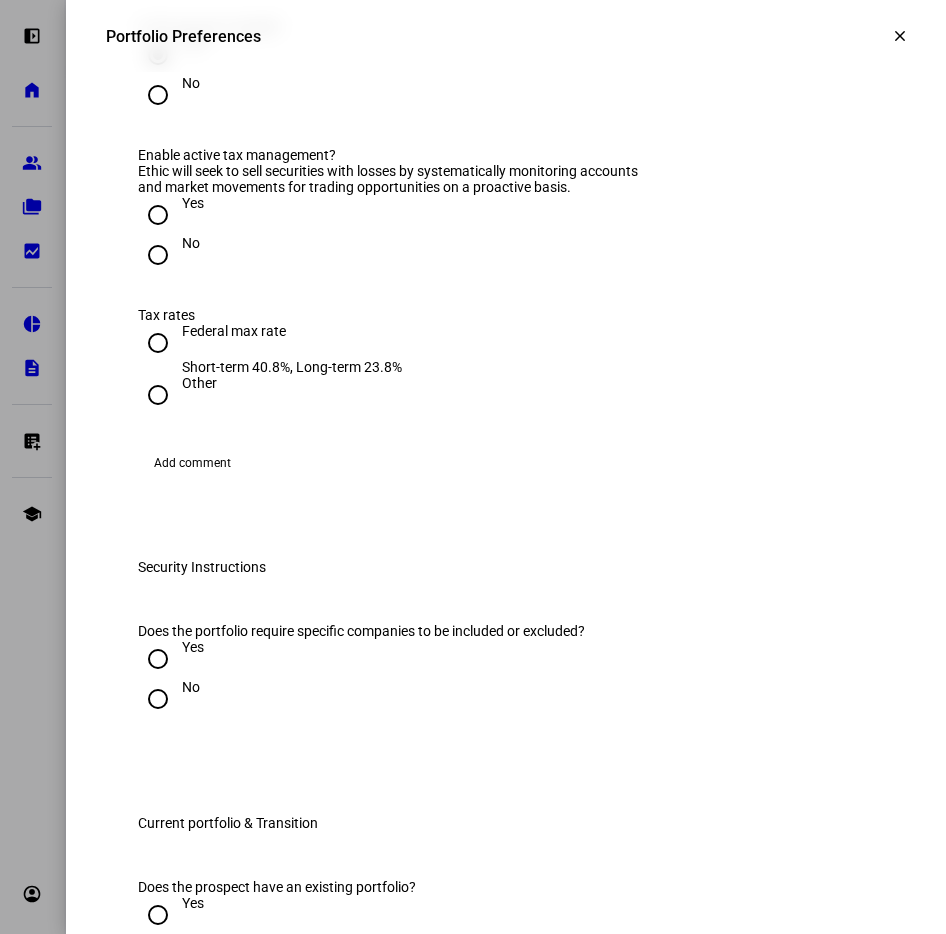 click on "Yes" at bounding box center (193, 203) 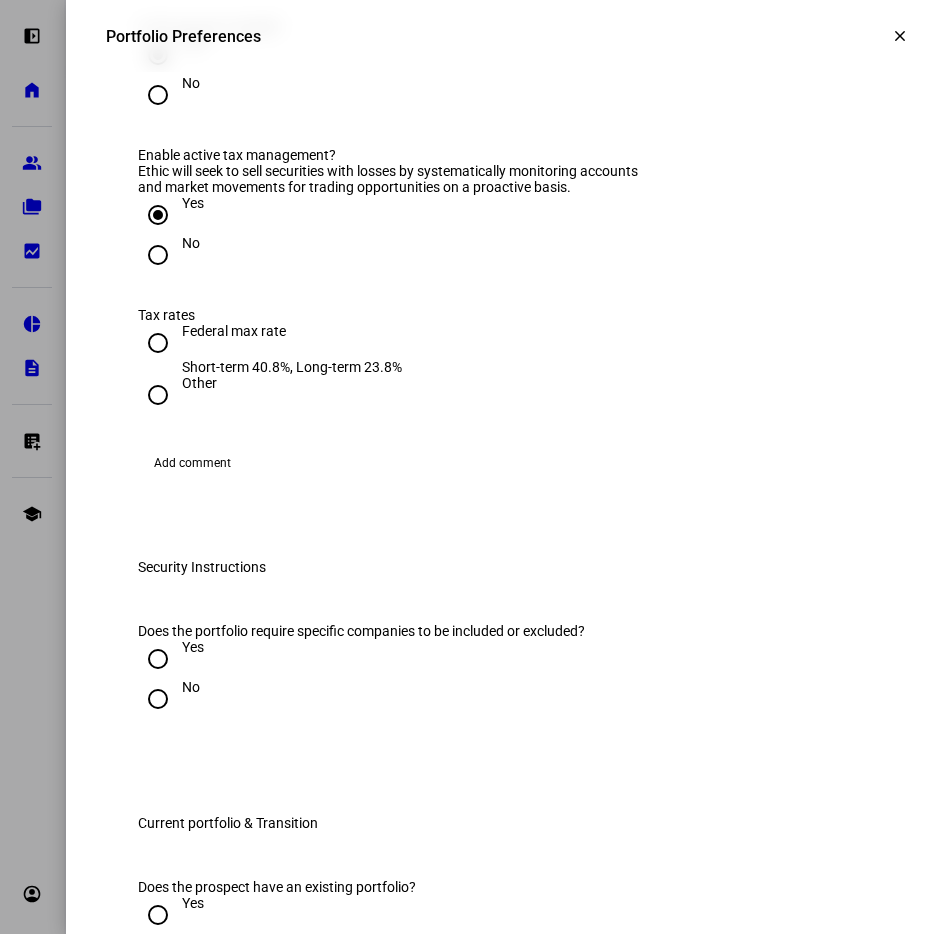 click on "Federal max rate" at bounding box center (292, 331) 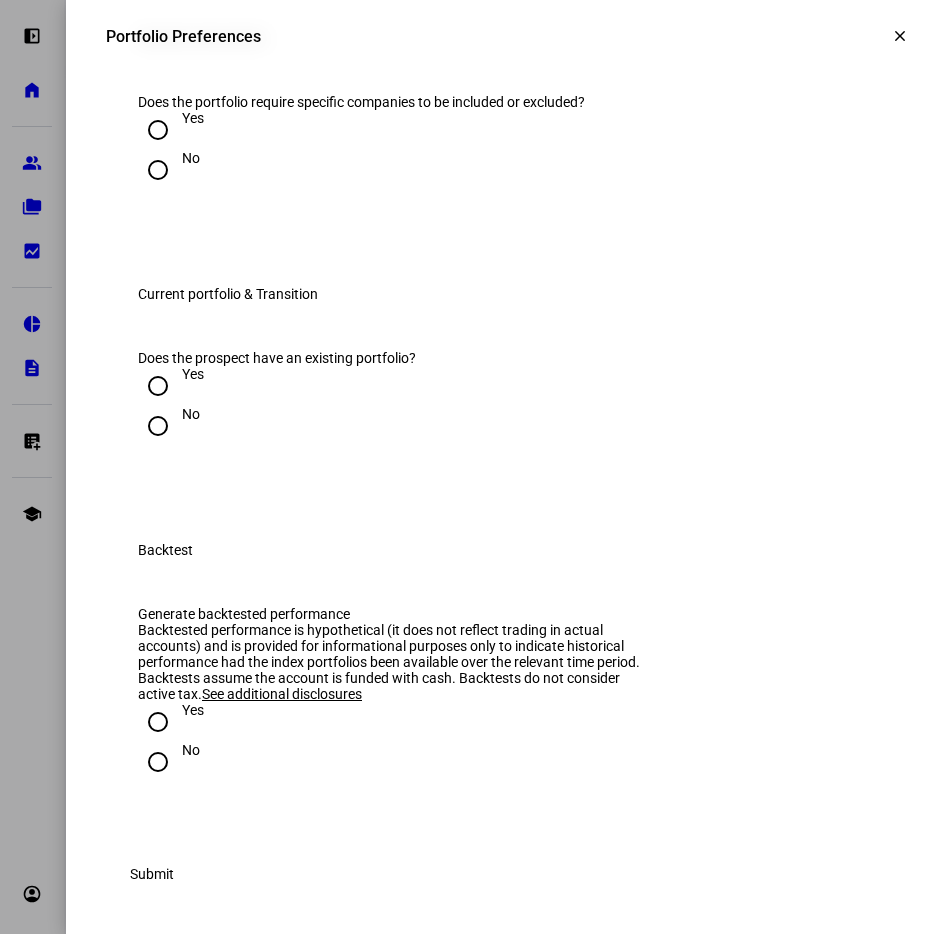 scroll, scrollTop: 2613, scrollLeft: 0, axis: vertical 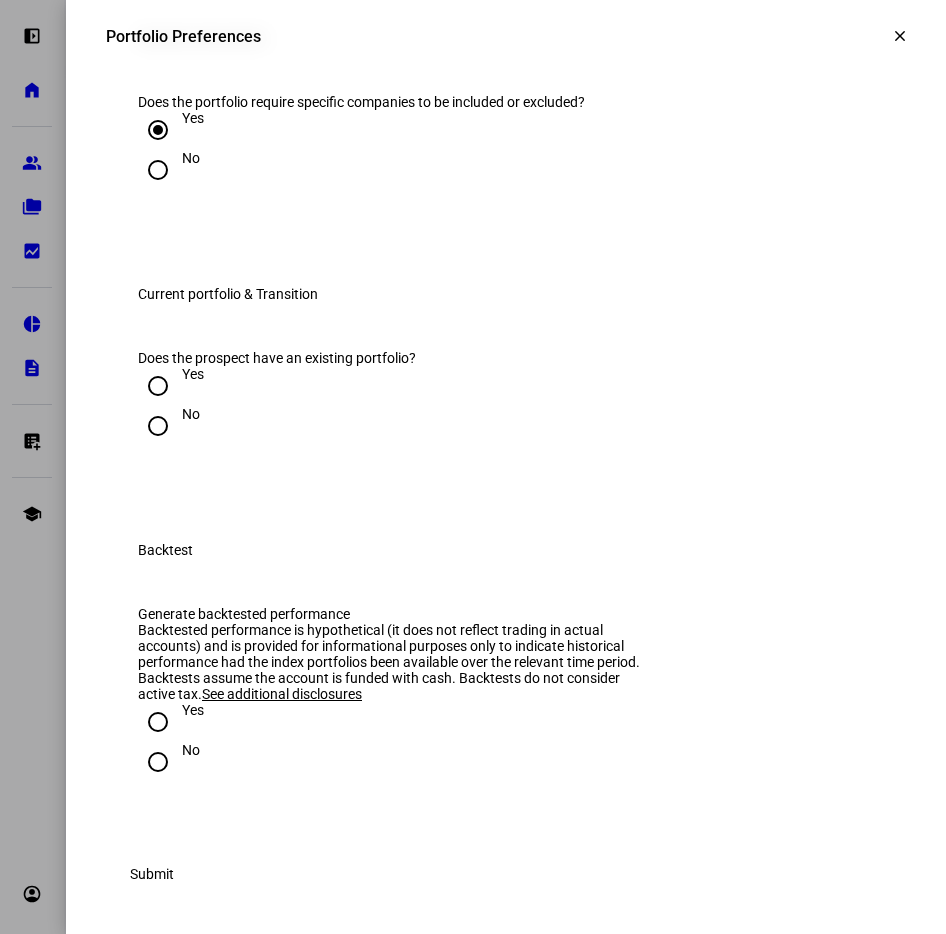 radio on "true" 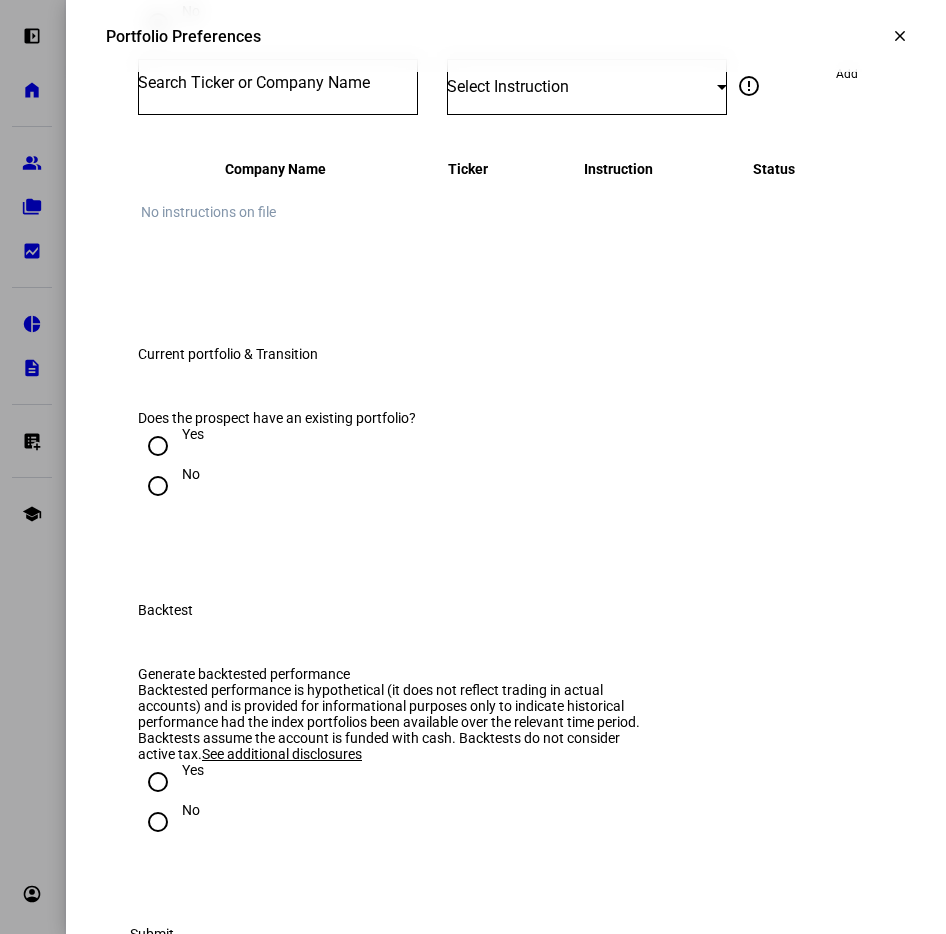 click at bounding box center [278, 83] 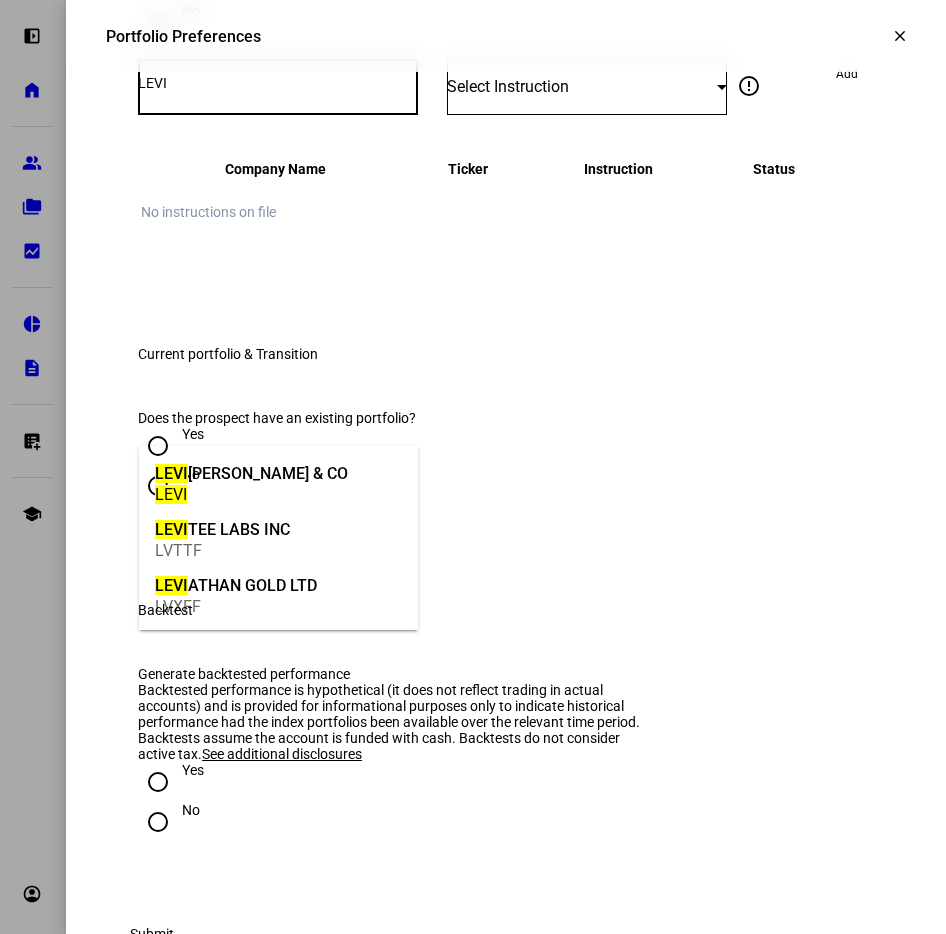 type on "LEVI" 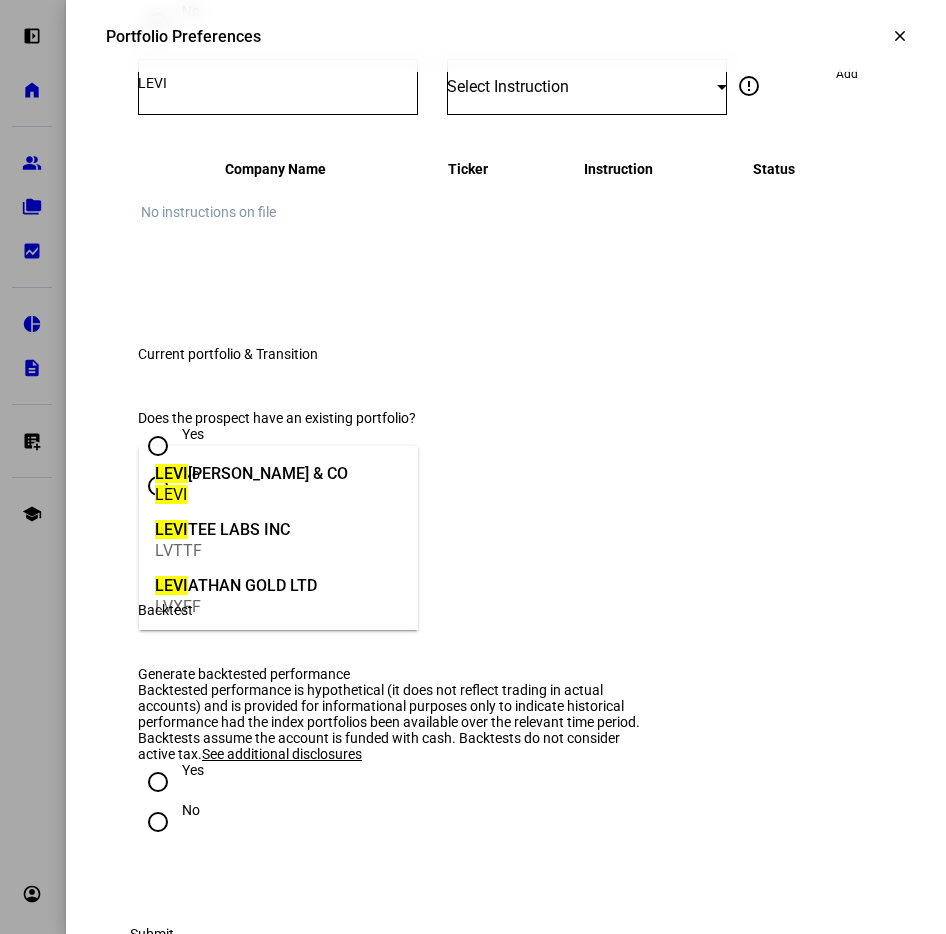 click on "[PERSON_NAME]  [PERSON_NAME] & CO [PERSON_NAME]" at bounding box center [278, 482] 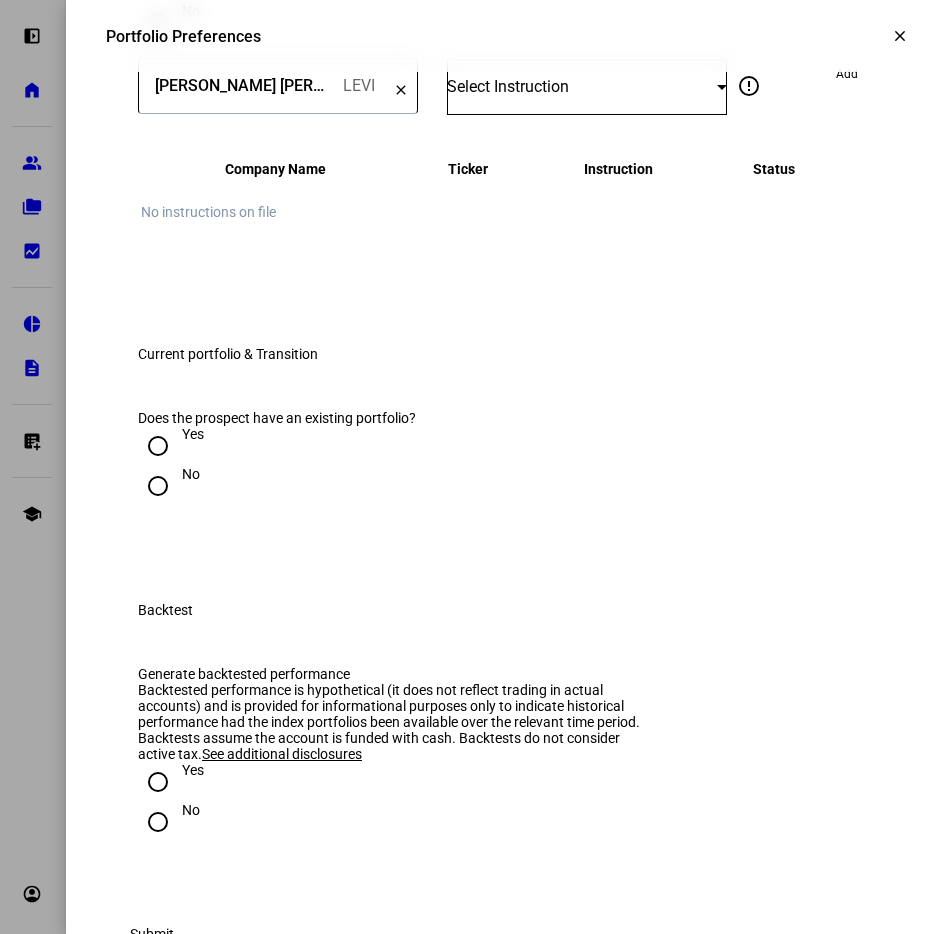 click on "Select Instruction" at bounding box center [582, 86] 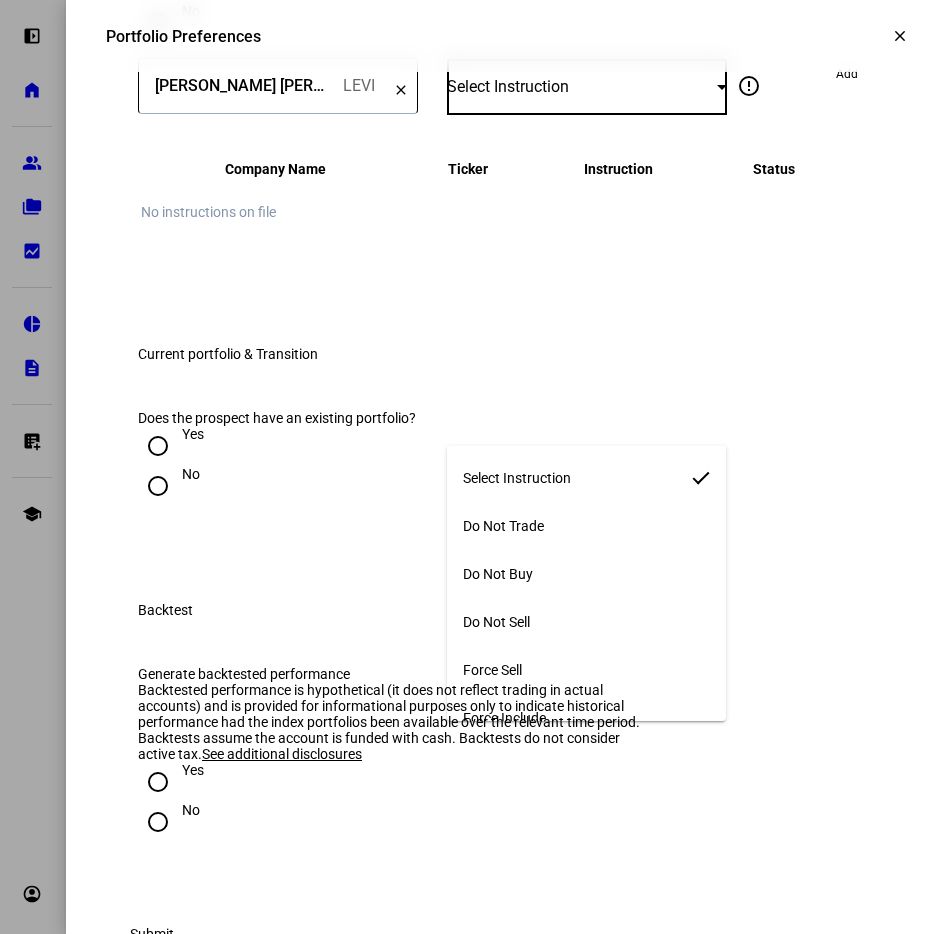 click on "Do Not Trade" at bounding box center [586, 526] 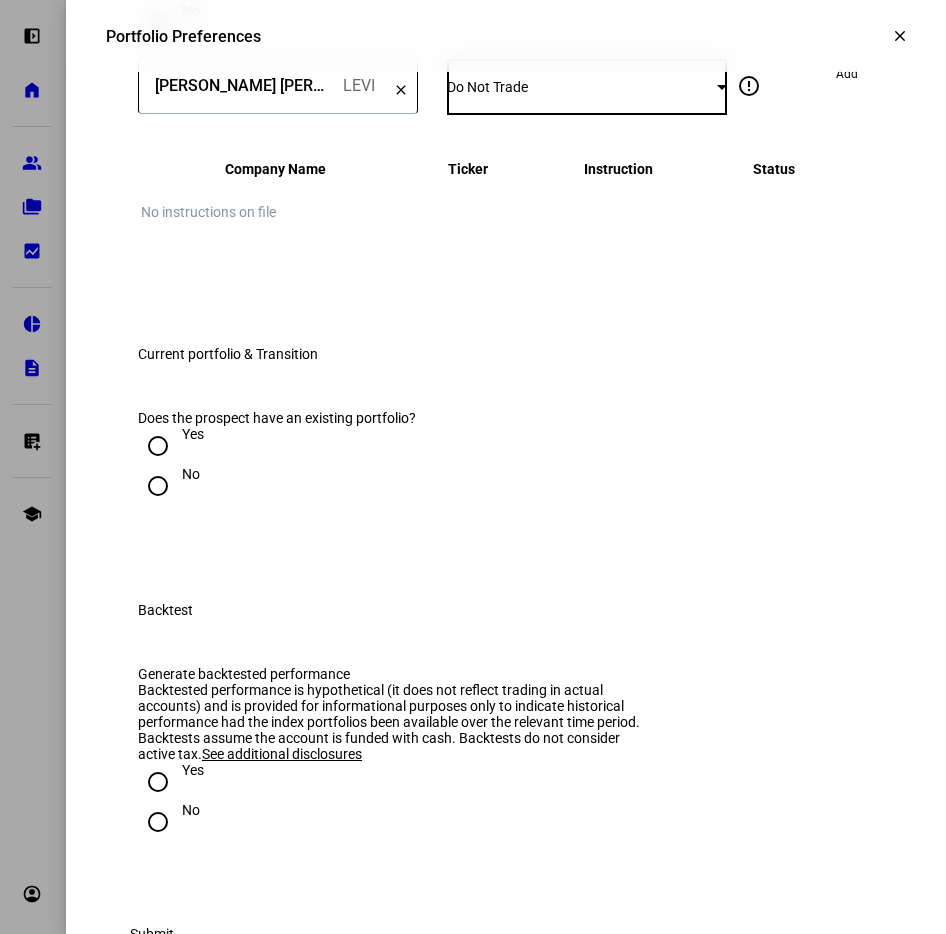 click on "Add" at bounding box center [847, 74] 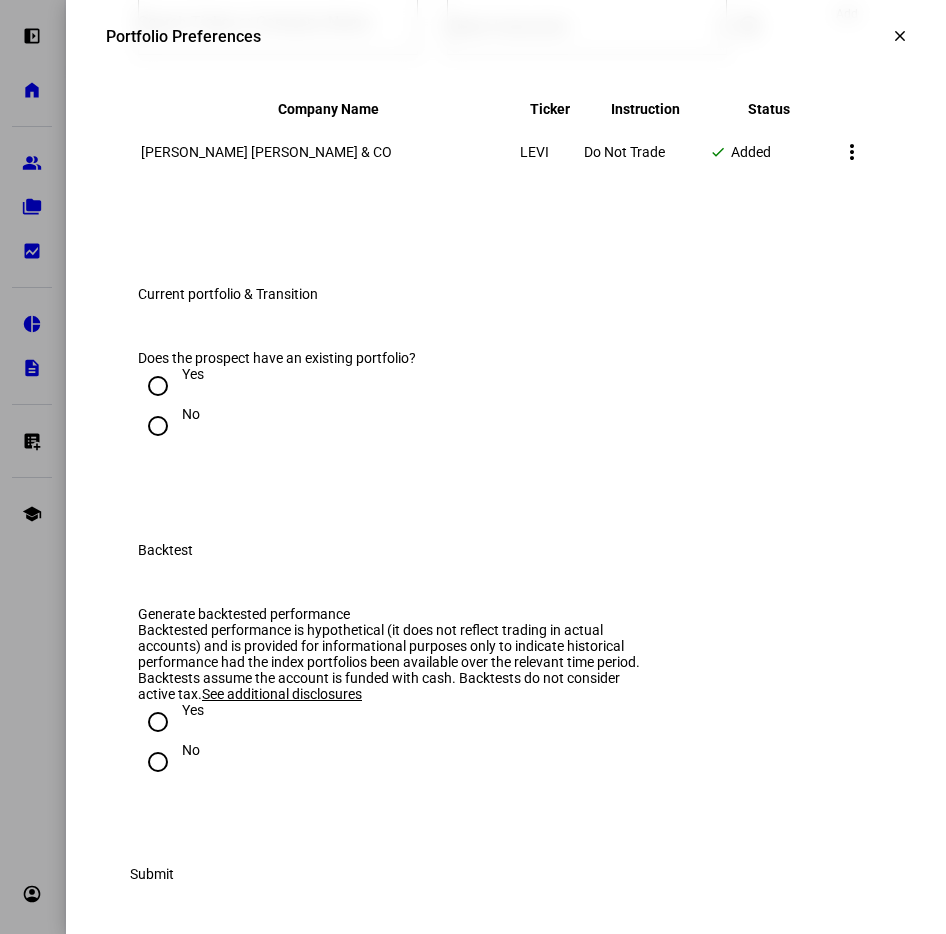 scroll, scrollTop: 2834, scrollLeft: 0, axis: vertical 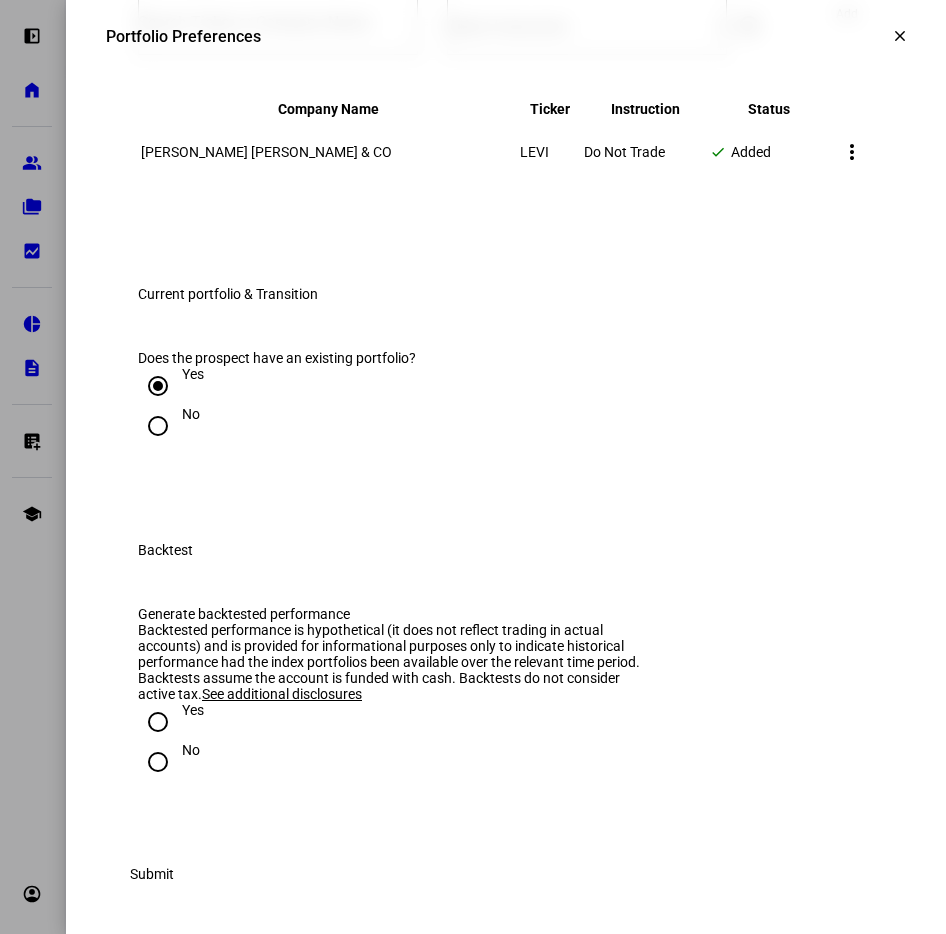 radio on "true" 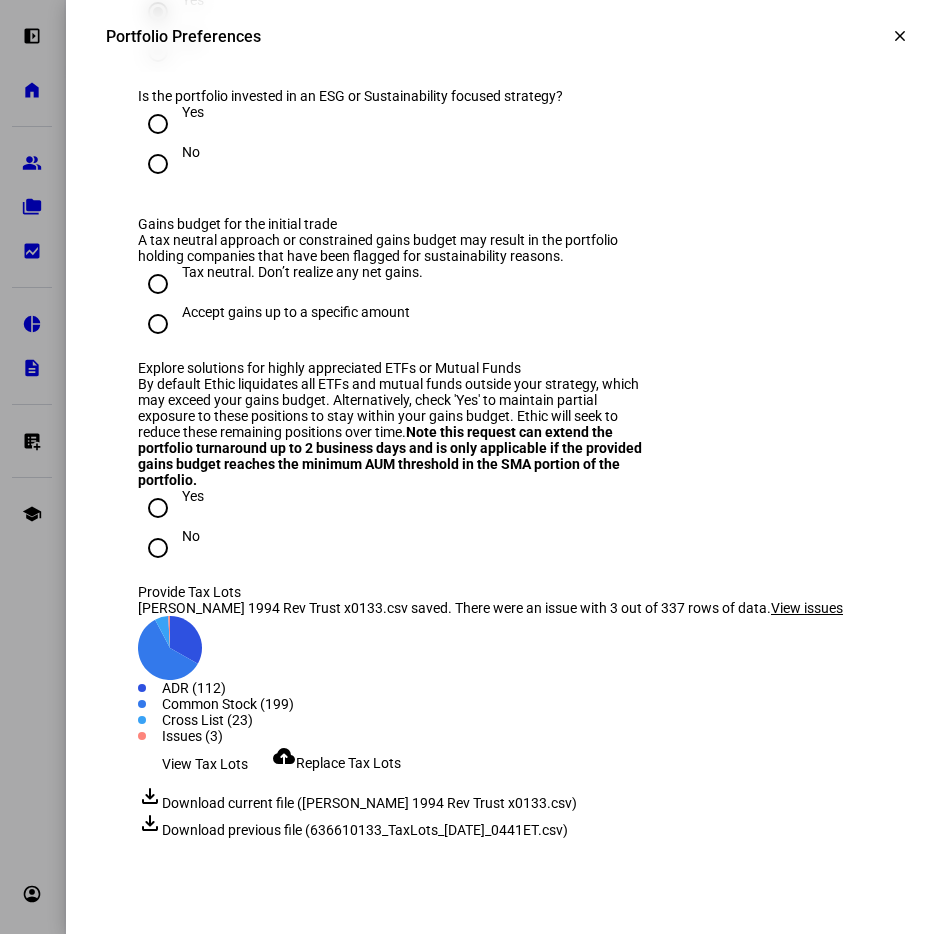 scroll, scrollTop: 3061, scrollLeft: 0, axis: vertical 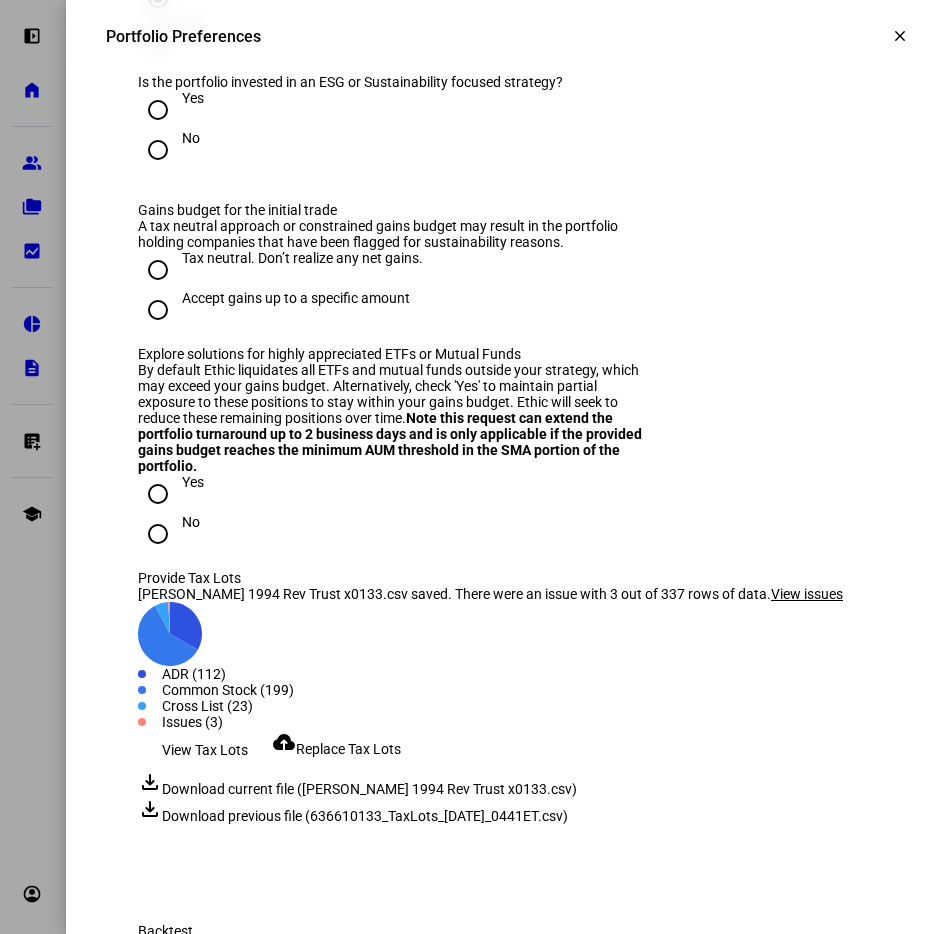 click at bounding box center (158, 110) 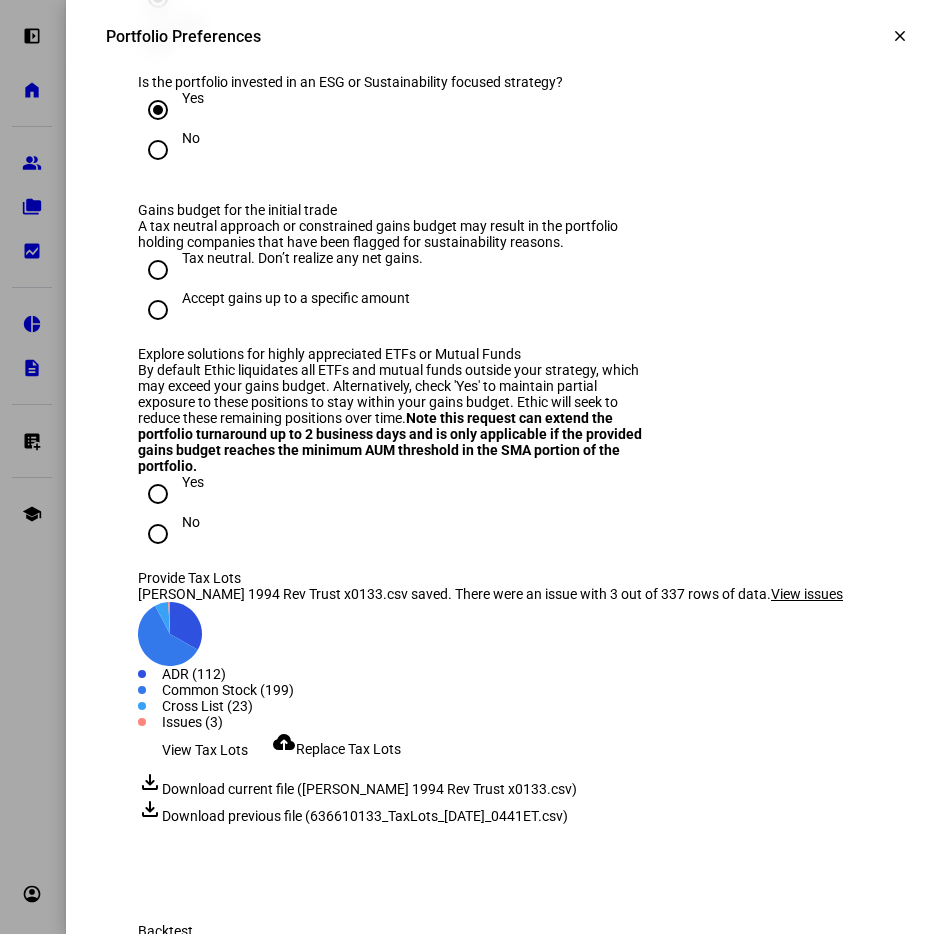 radio on "true" 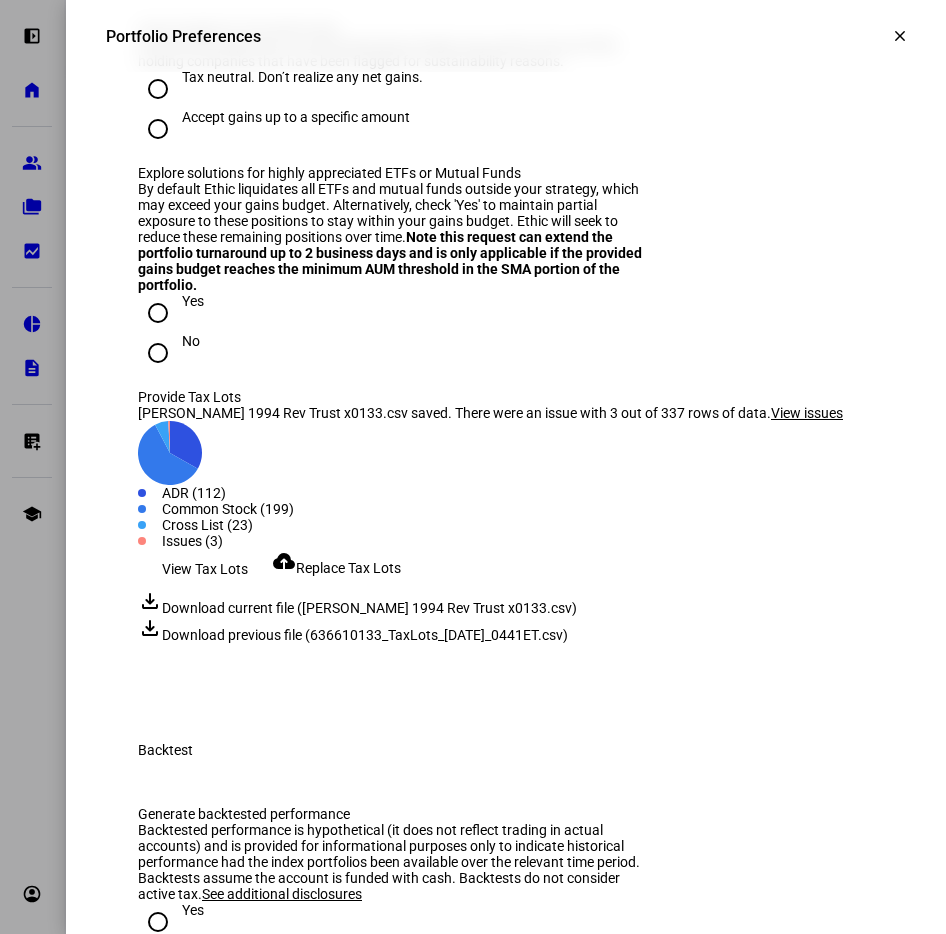 click on "Tax neutral. Don’t realize any net gains." at bounding box center (302, 77) 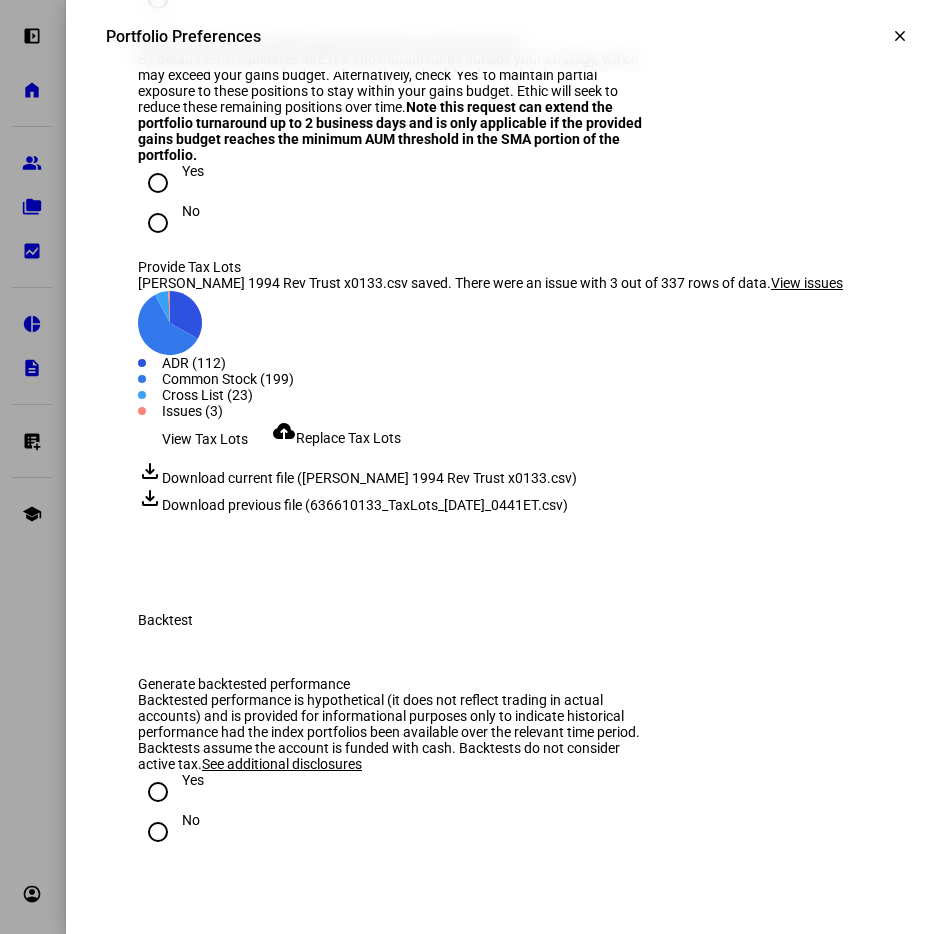scroll, scrollTop: 3377, scrollLeft: 0, axis: vertical 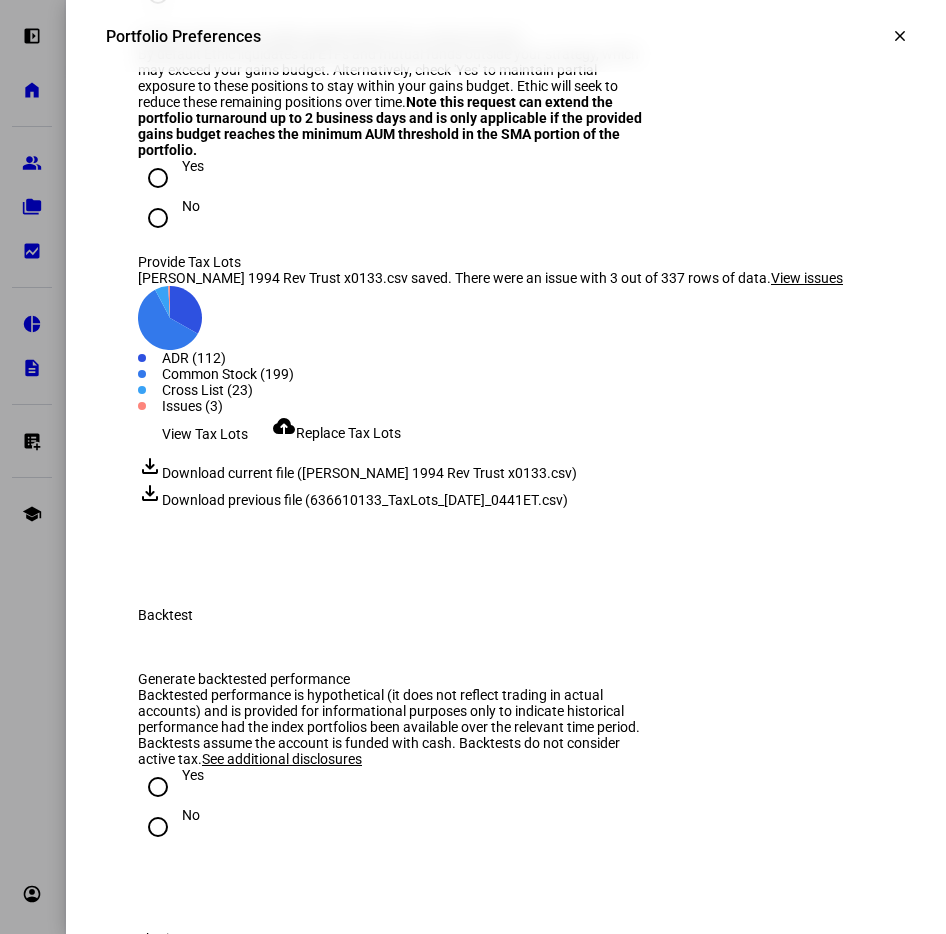 click on "Yes" at bounding box center (193, 166) 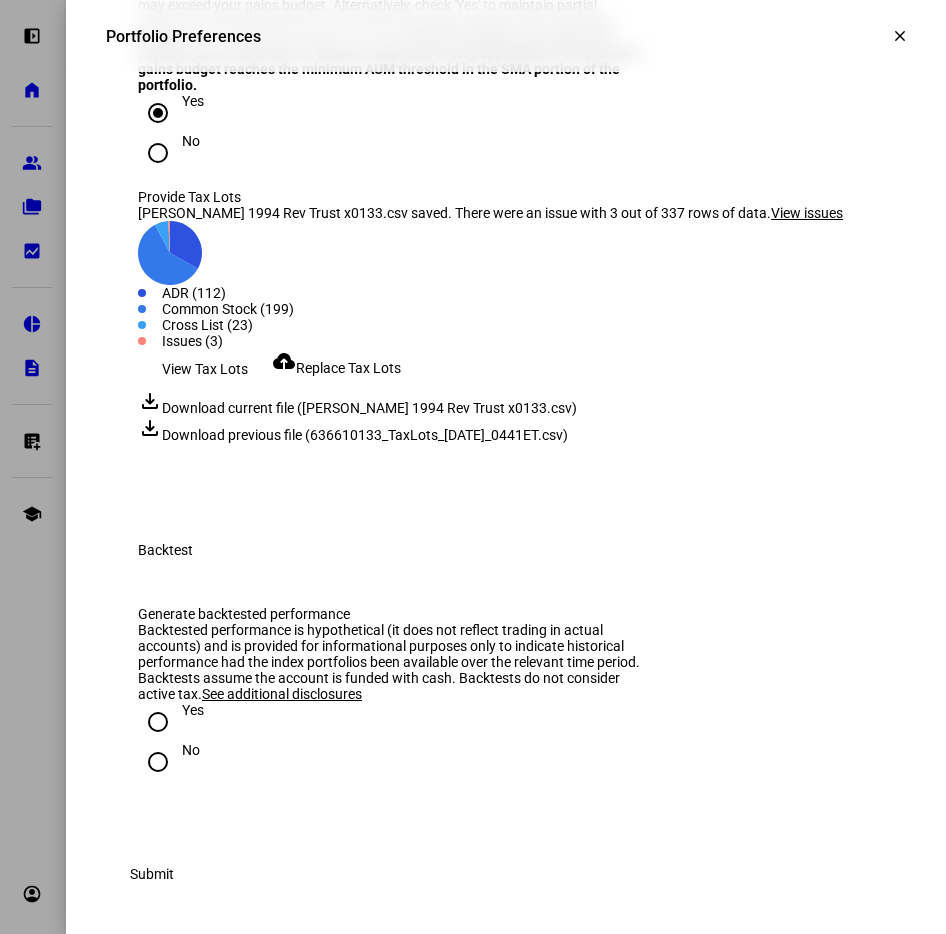 scroll, scrollTop: 4003, scrollLeft: 0, axis: vertical 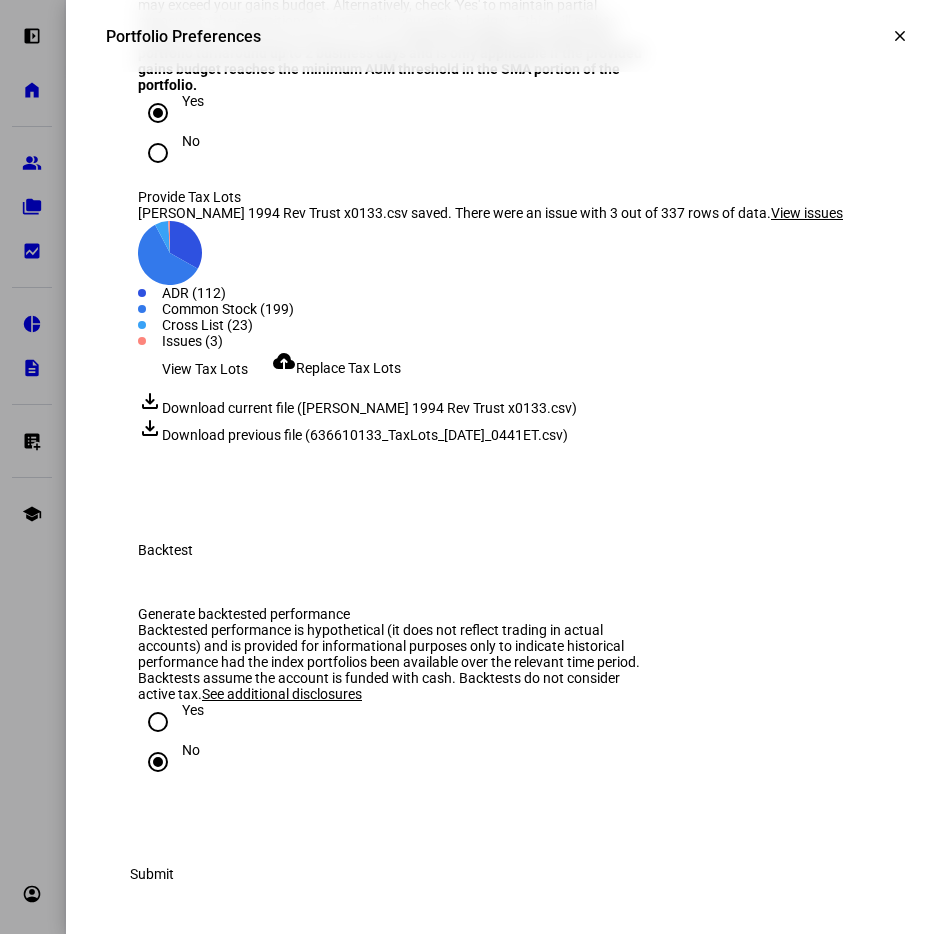 click on "Submit" at bounding box center (152, 874) 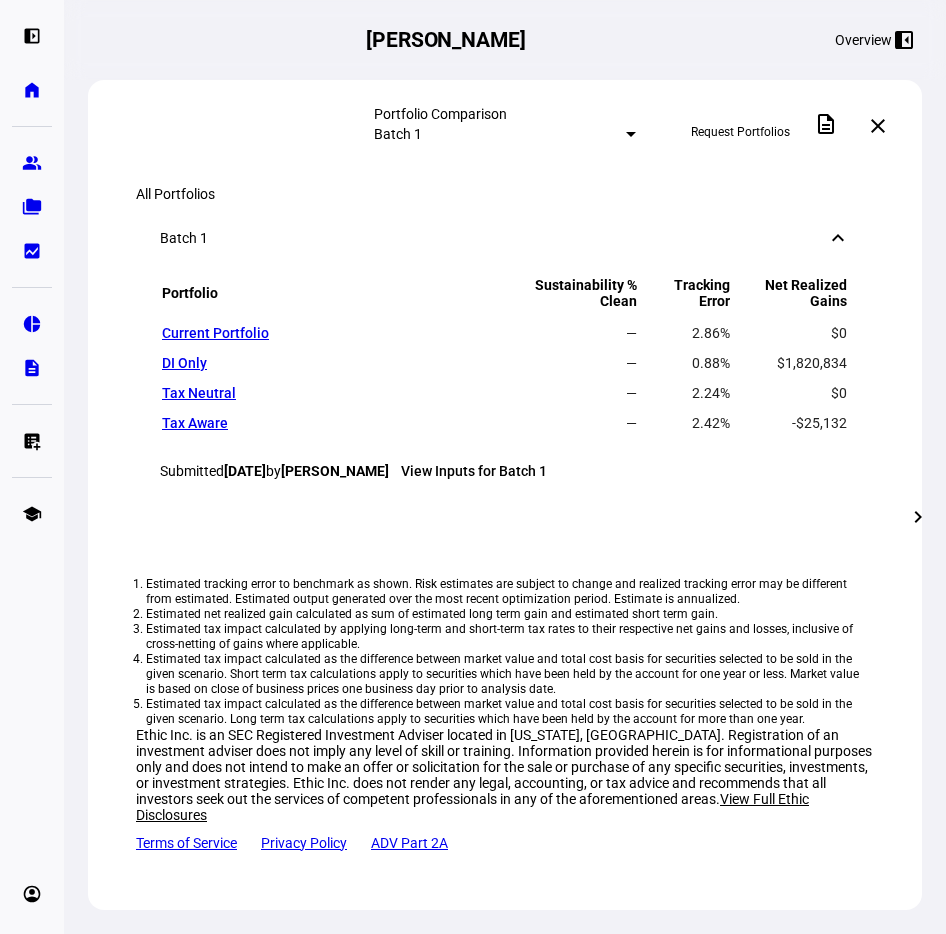 scroll, scrollTop: 1450, scrollLeft: 0, axis: vertical 